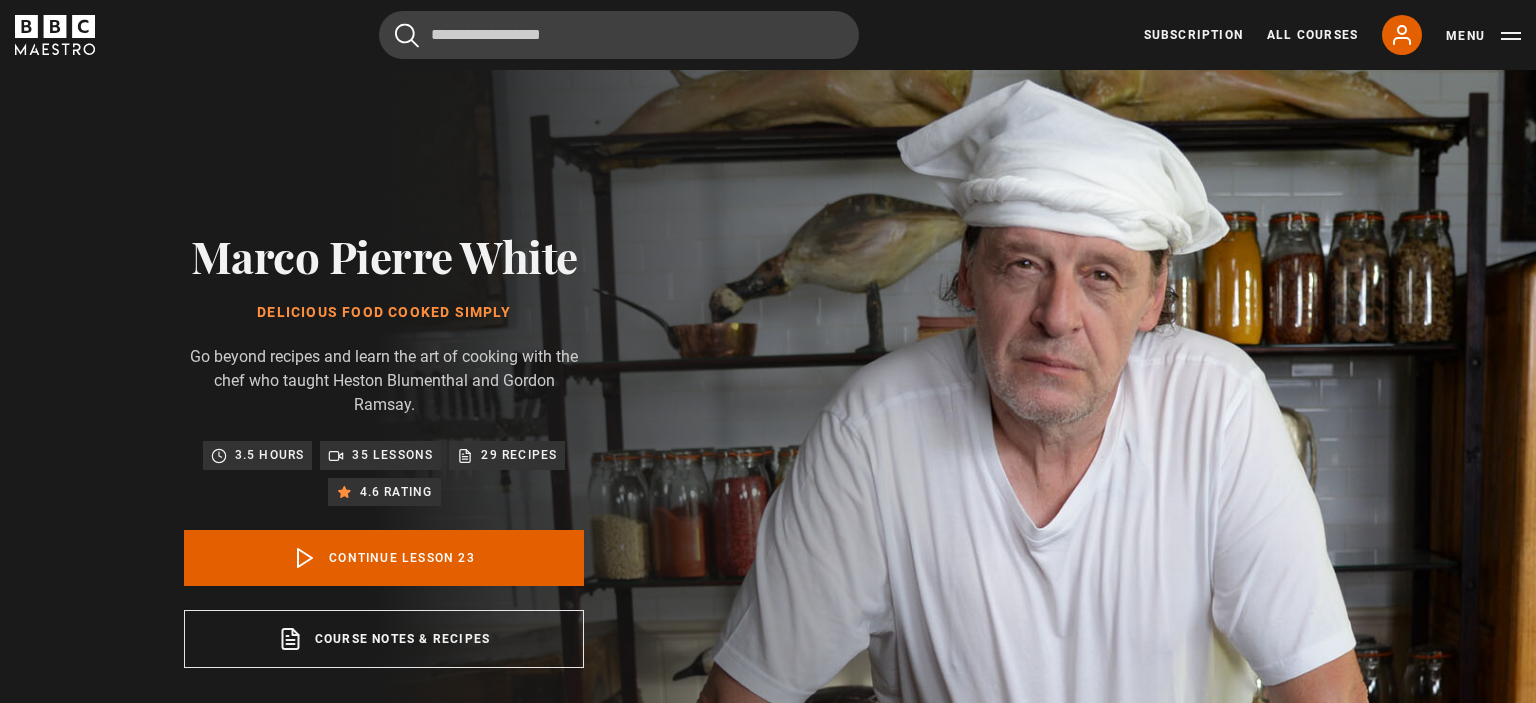 scroll, scrollTop: 827, scrollLeft: 0, axis: vertical 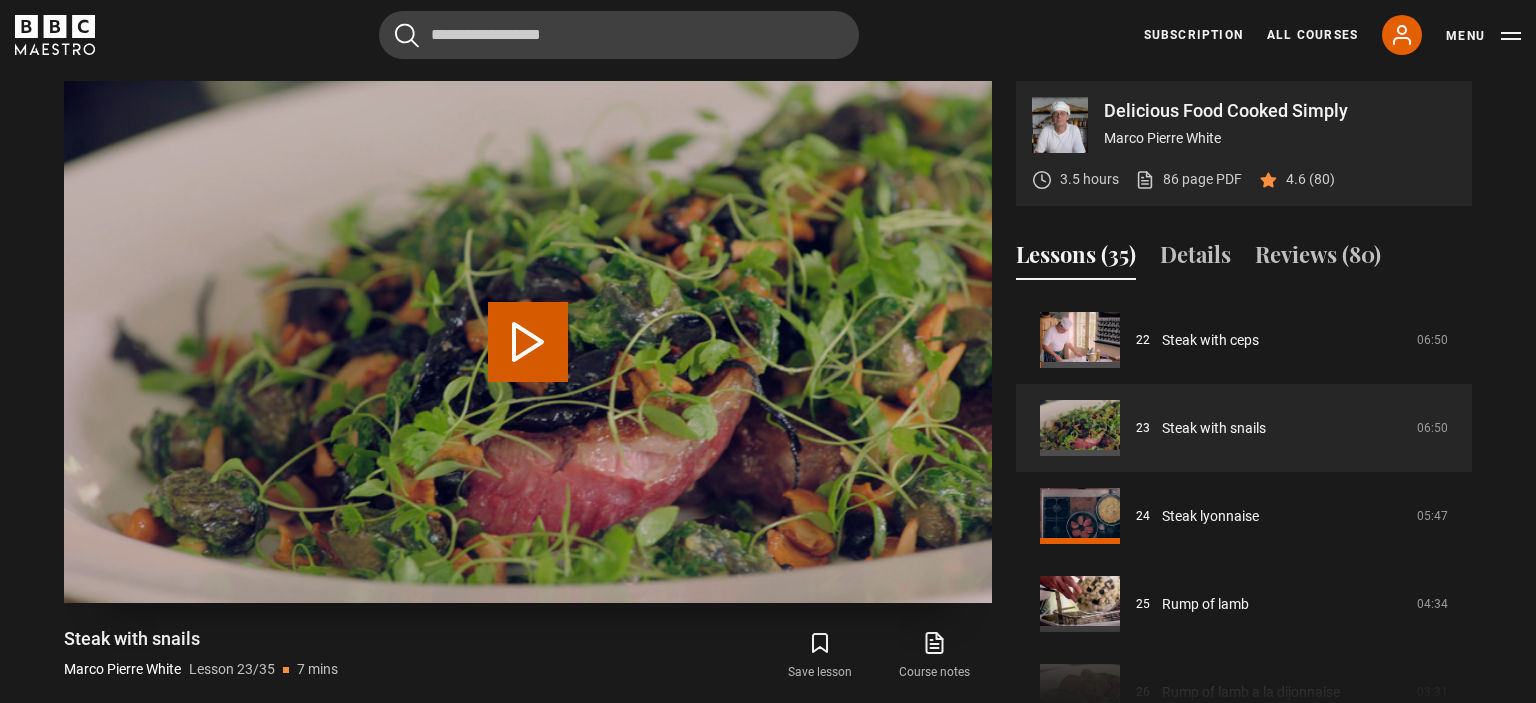 click on "Play Lesson Steak with snails" at bounding box center (528, 342) 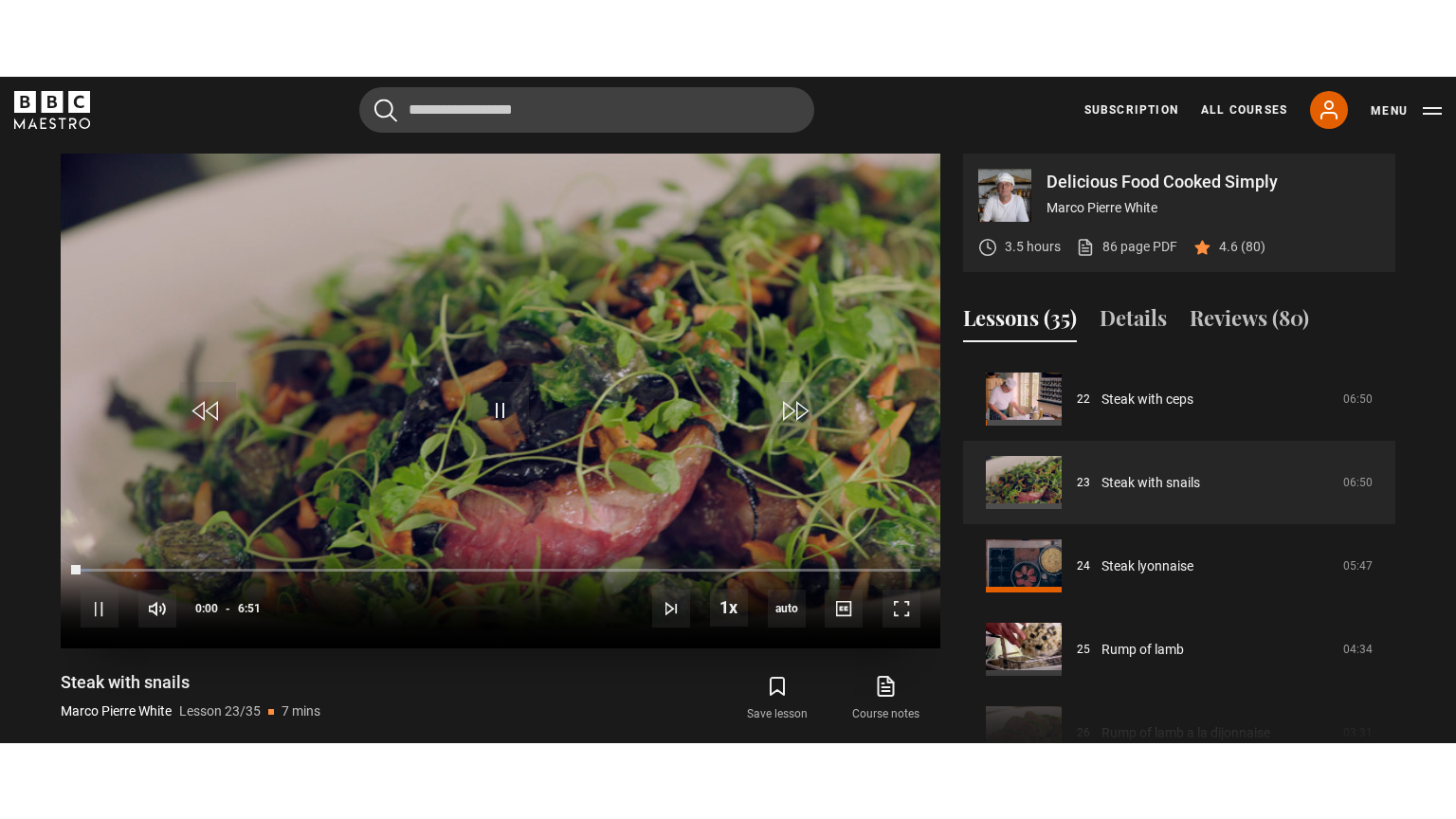 scroll, scrollTop: 1835, scrollLeft: 0, axis: vertical 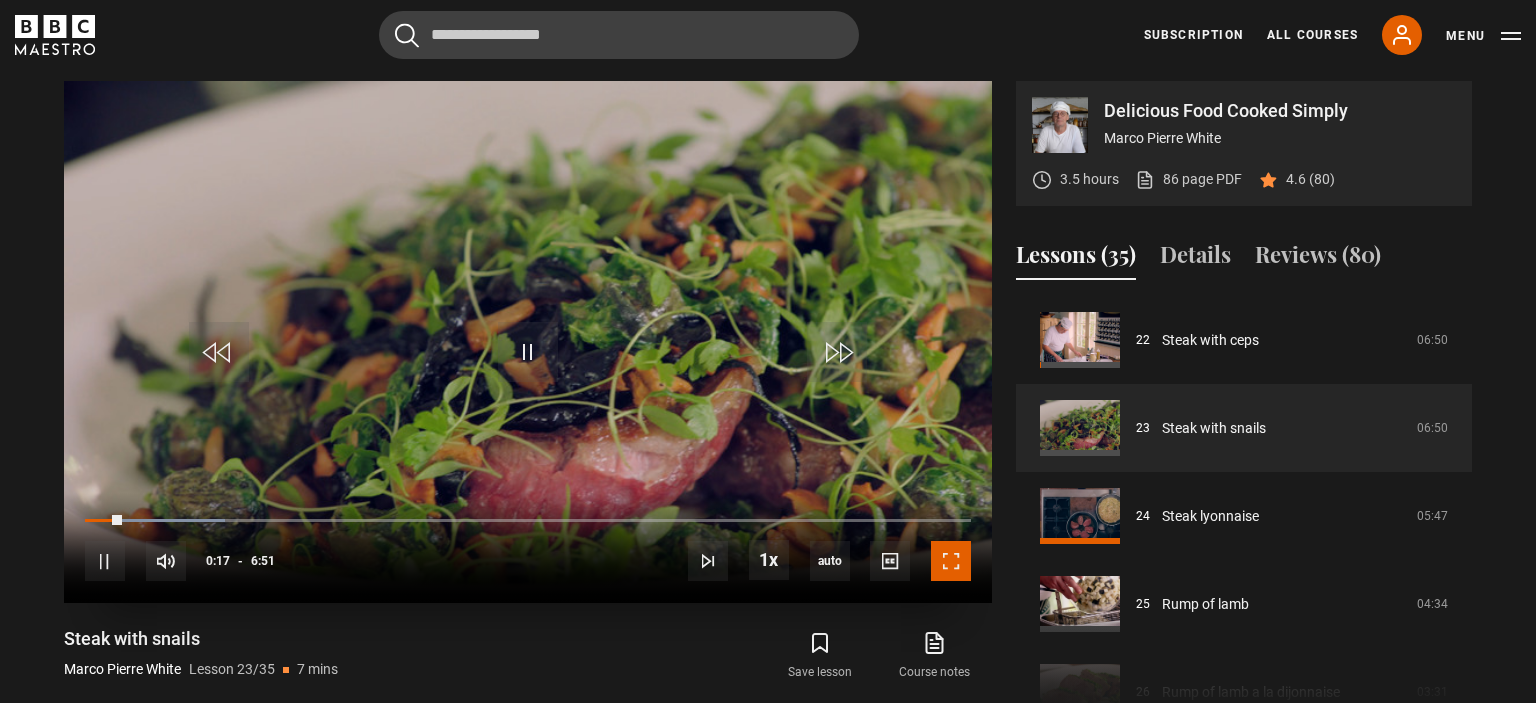 click at bounding box center [951, 561] 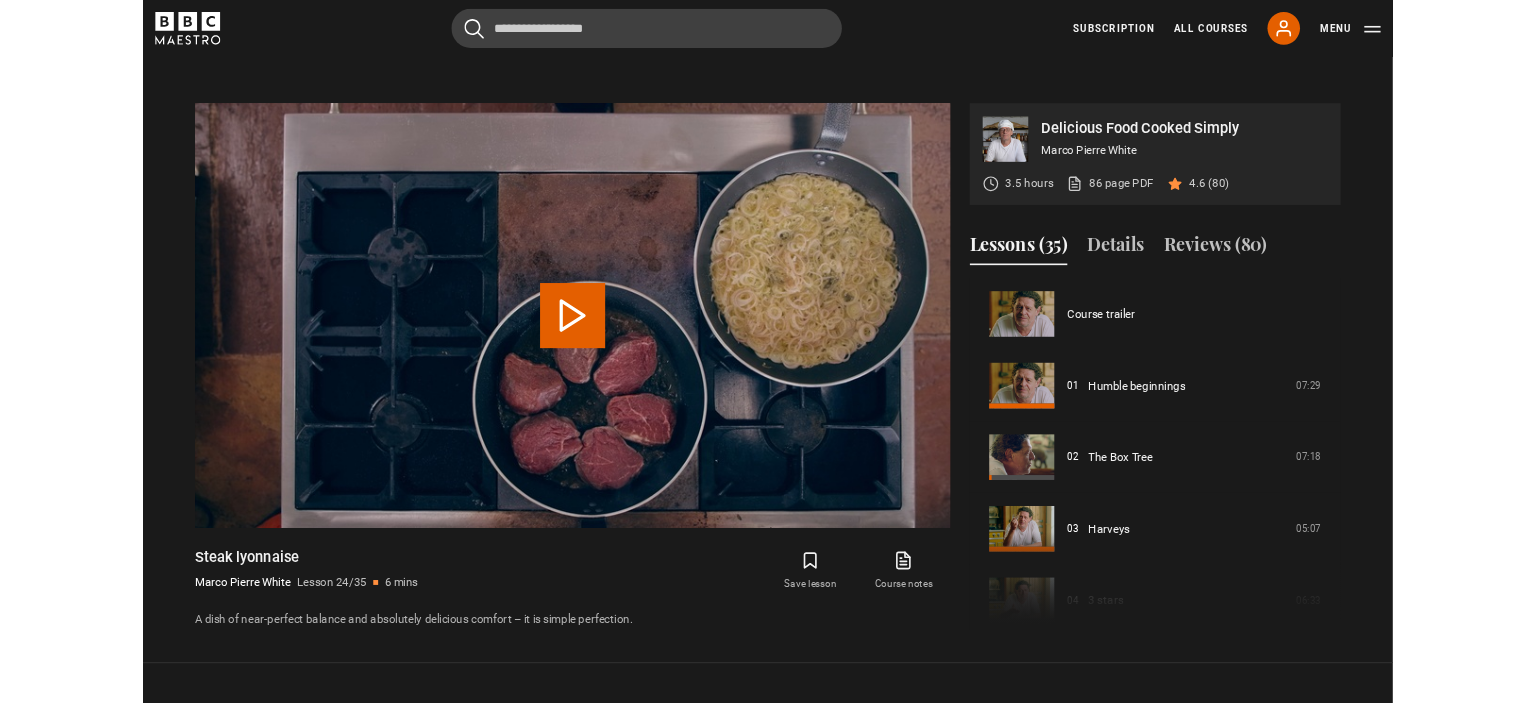 scroll, scrollTop: 874, scrollLeft: 0, axis: vertical 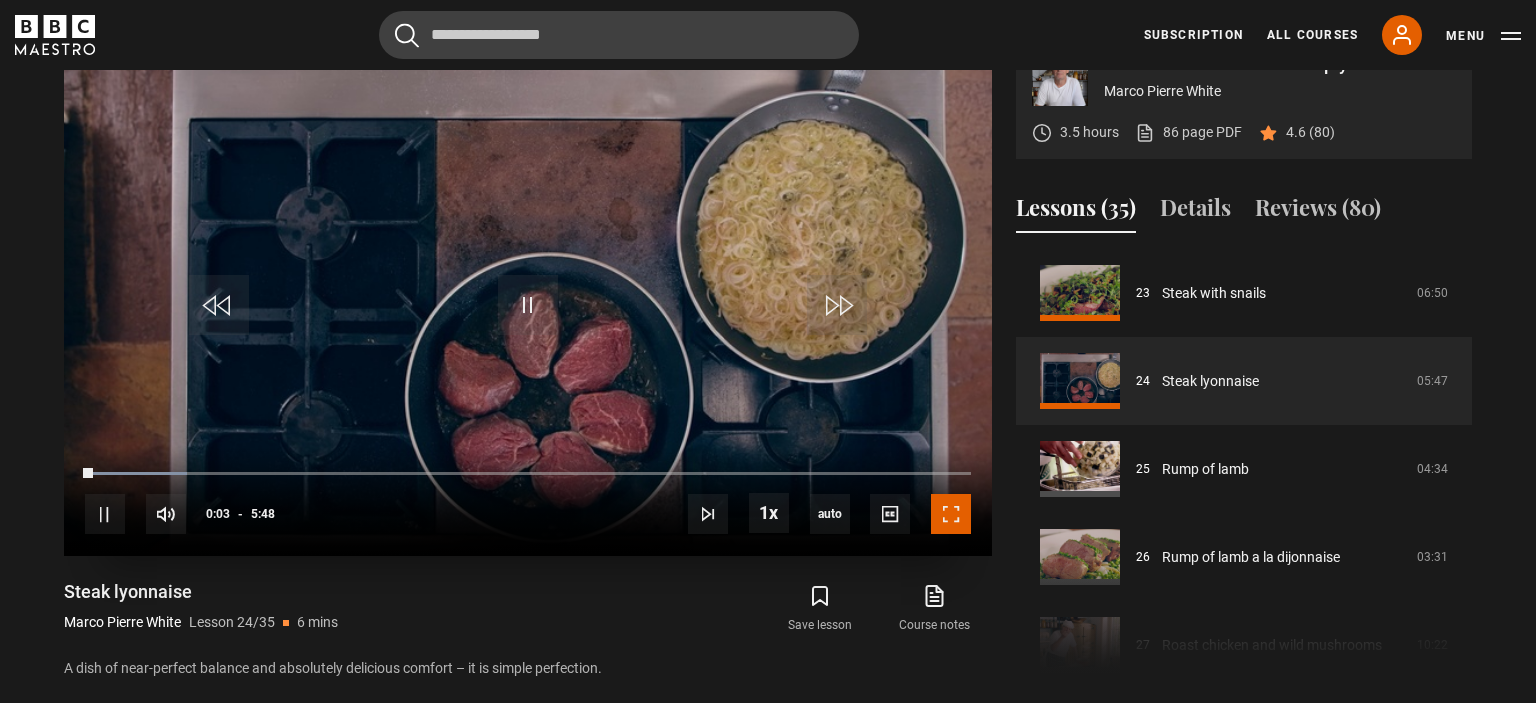 click at bounding box center [951, 514] 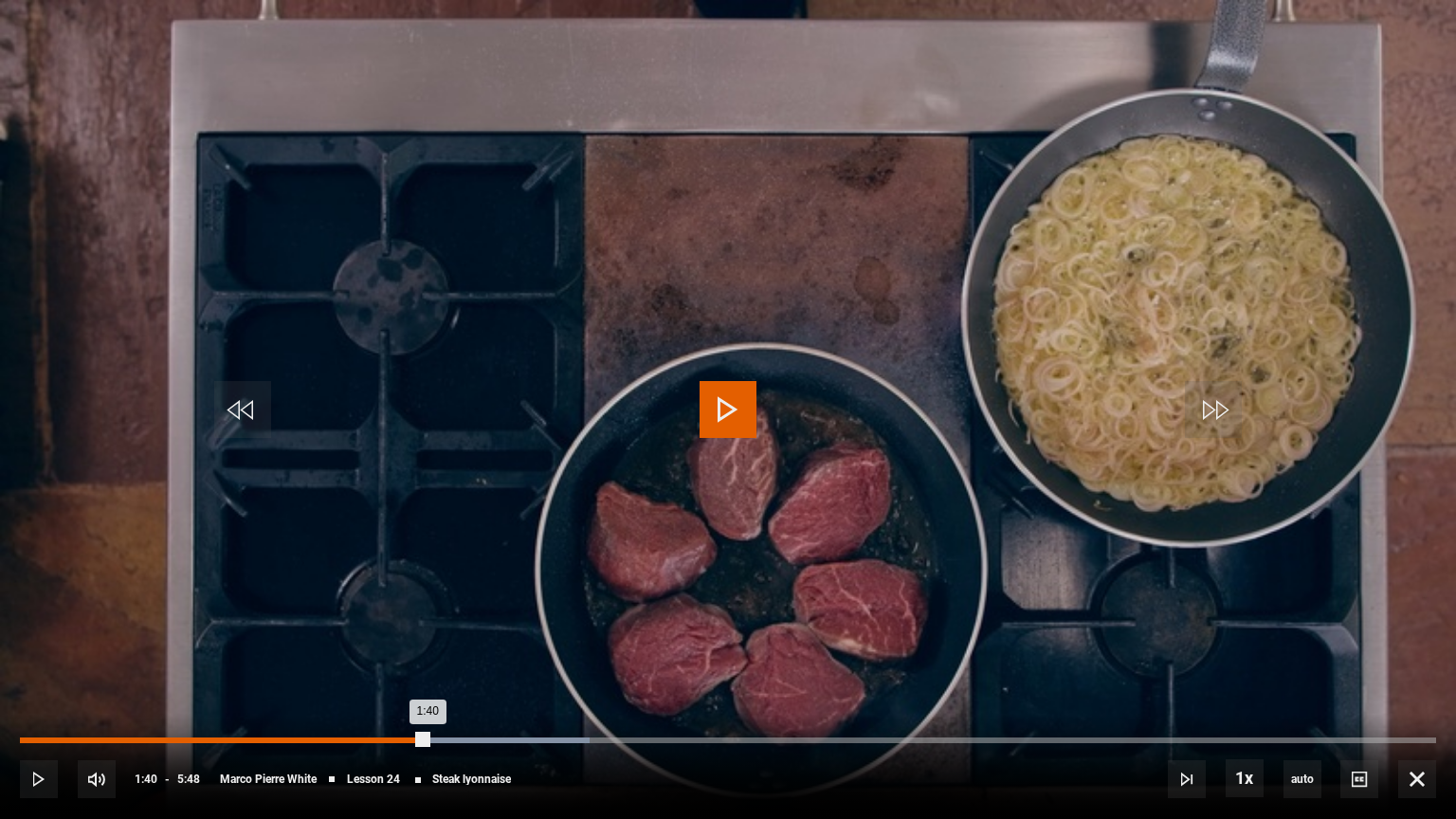 click on "Loaded :  40.23% 1:40 1:40" at bounding box center [728, 740] 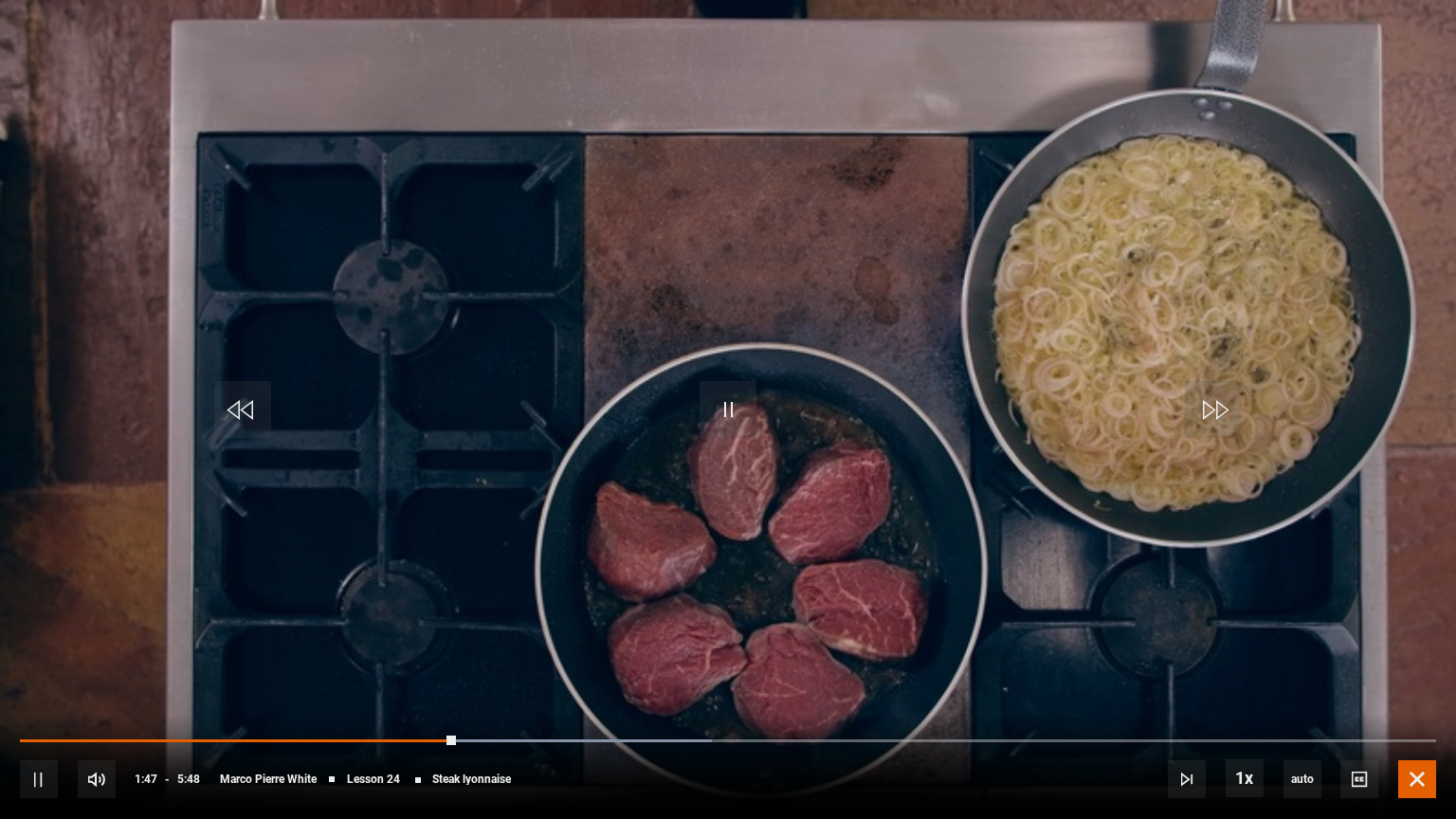 click at bounding box center [1417, 779] 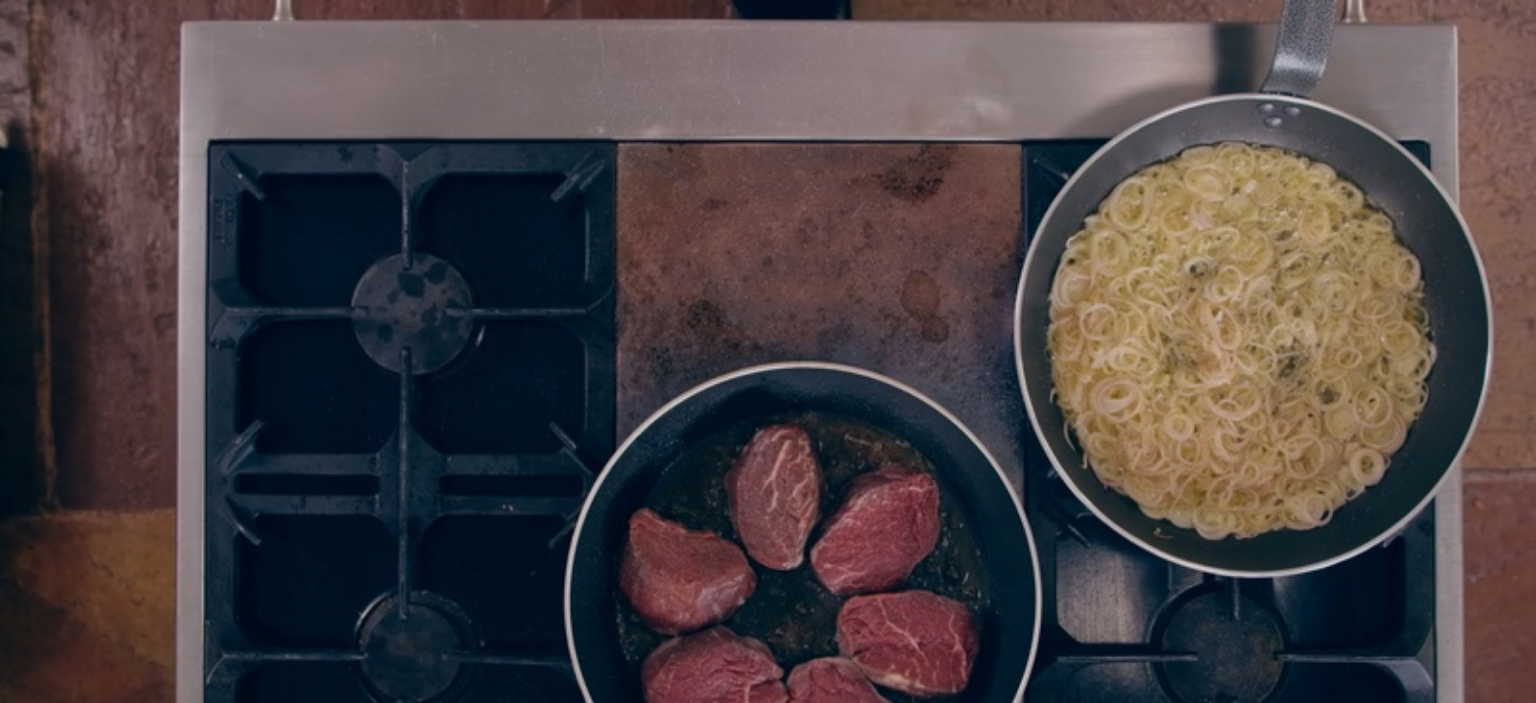 scroll, scrollTop: 2139, scrollLeft: 0, axis: vertical 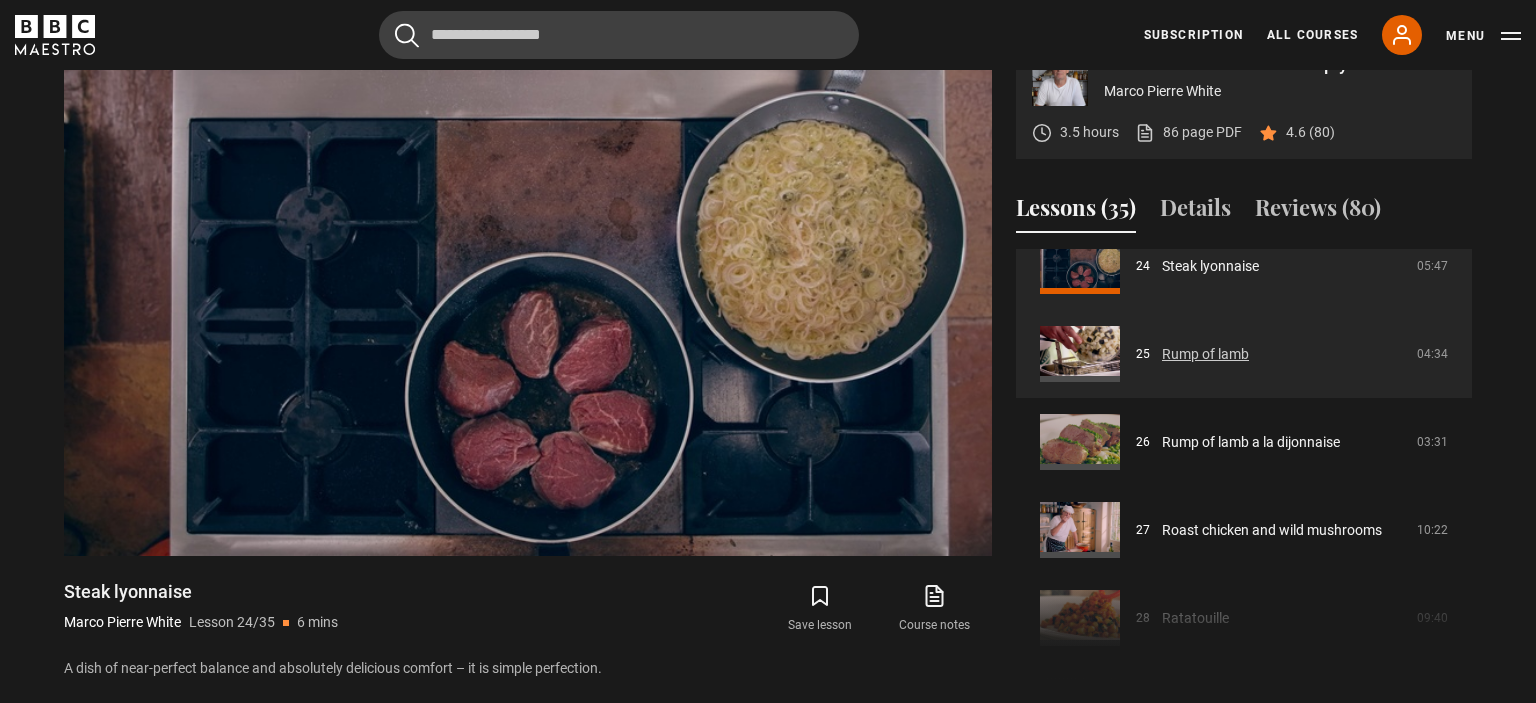 click on "Rump of lamb" at bounding box center [1205, 354] 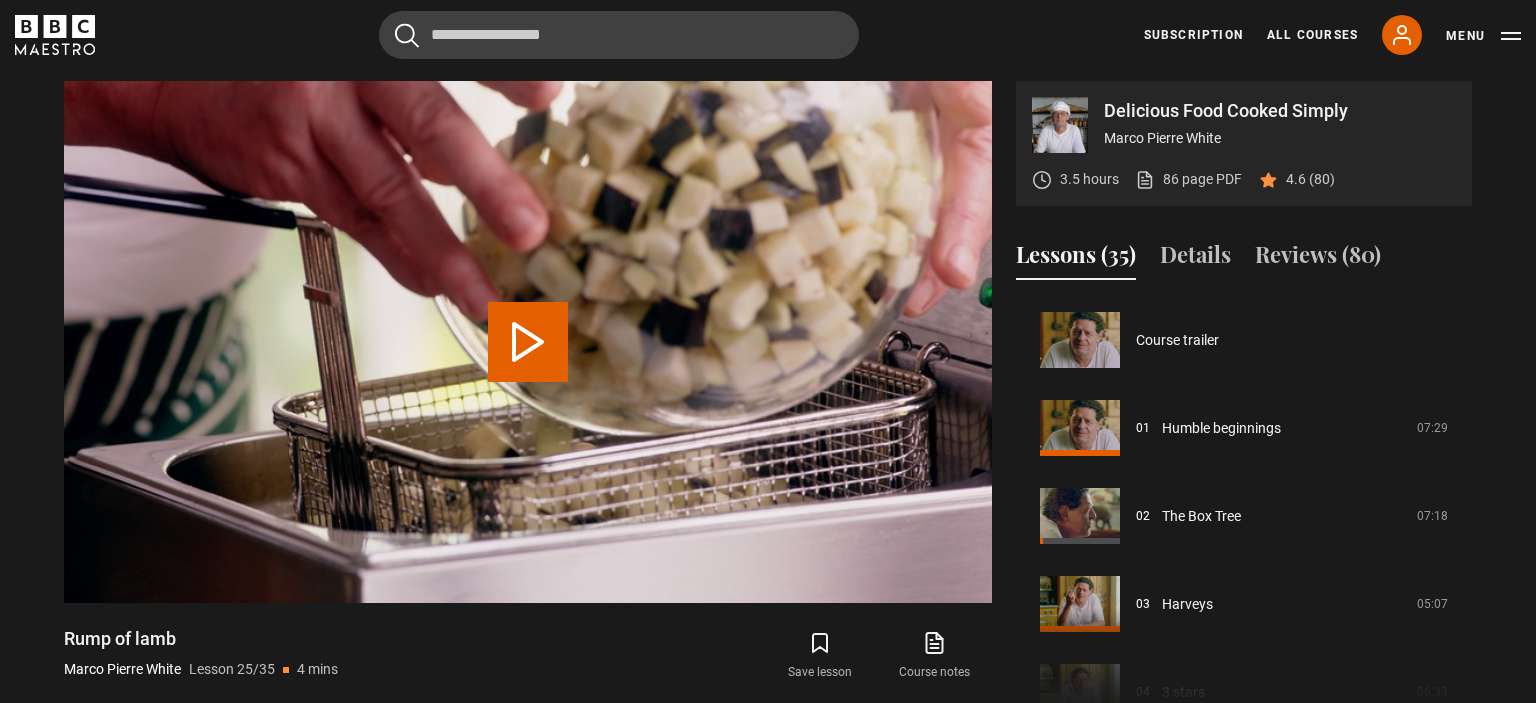scroll, scrollTop: 827, scrollLeft: 0, axis: vertical 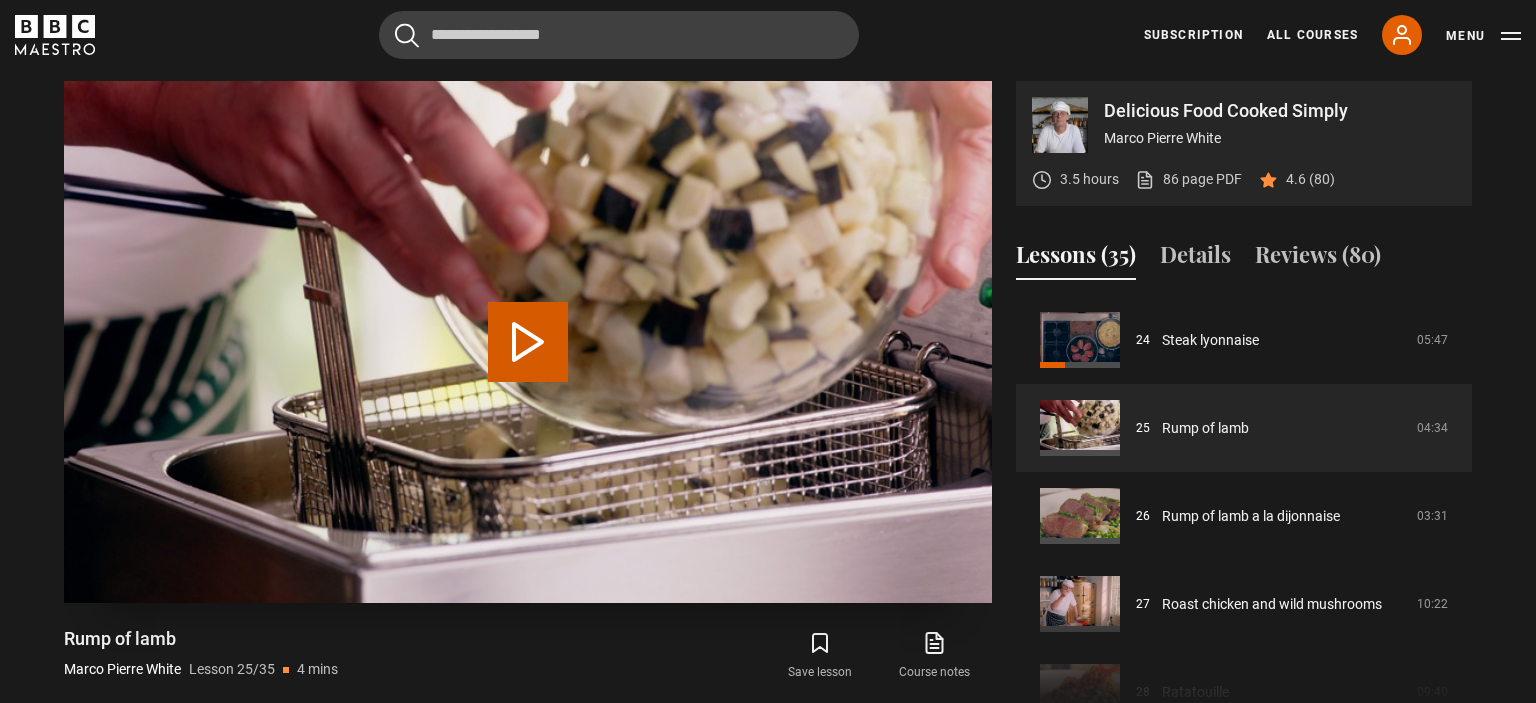 click on "Play Lesson Rump of lamb" at bounding box center (528, 342) 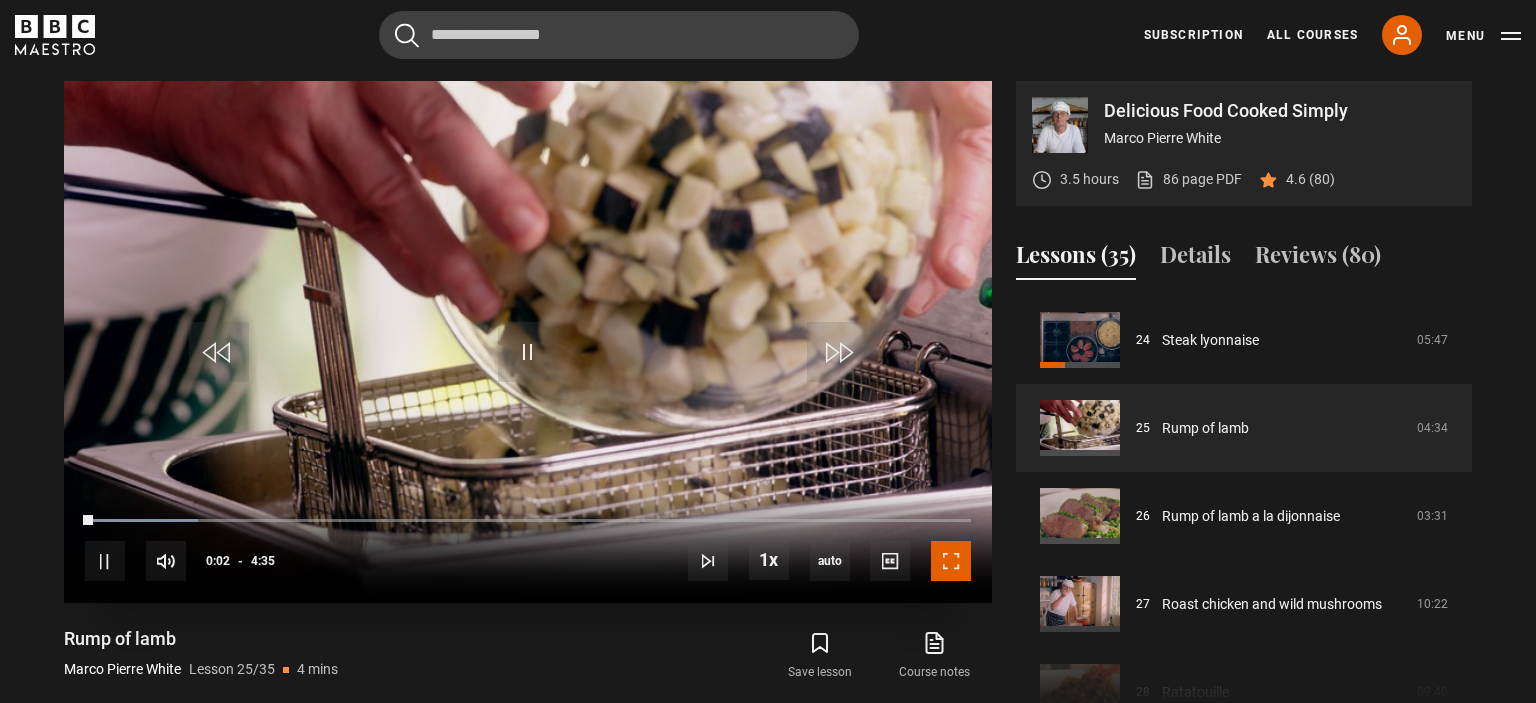 click at bounding box center (951, 561) 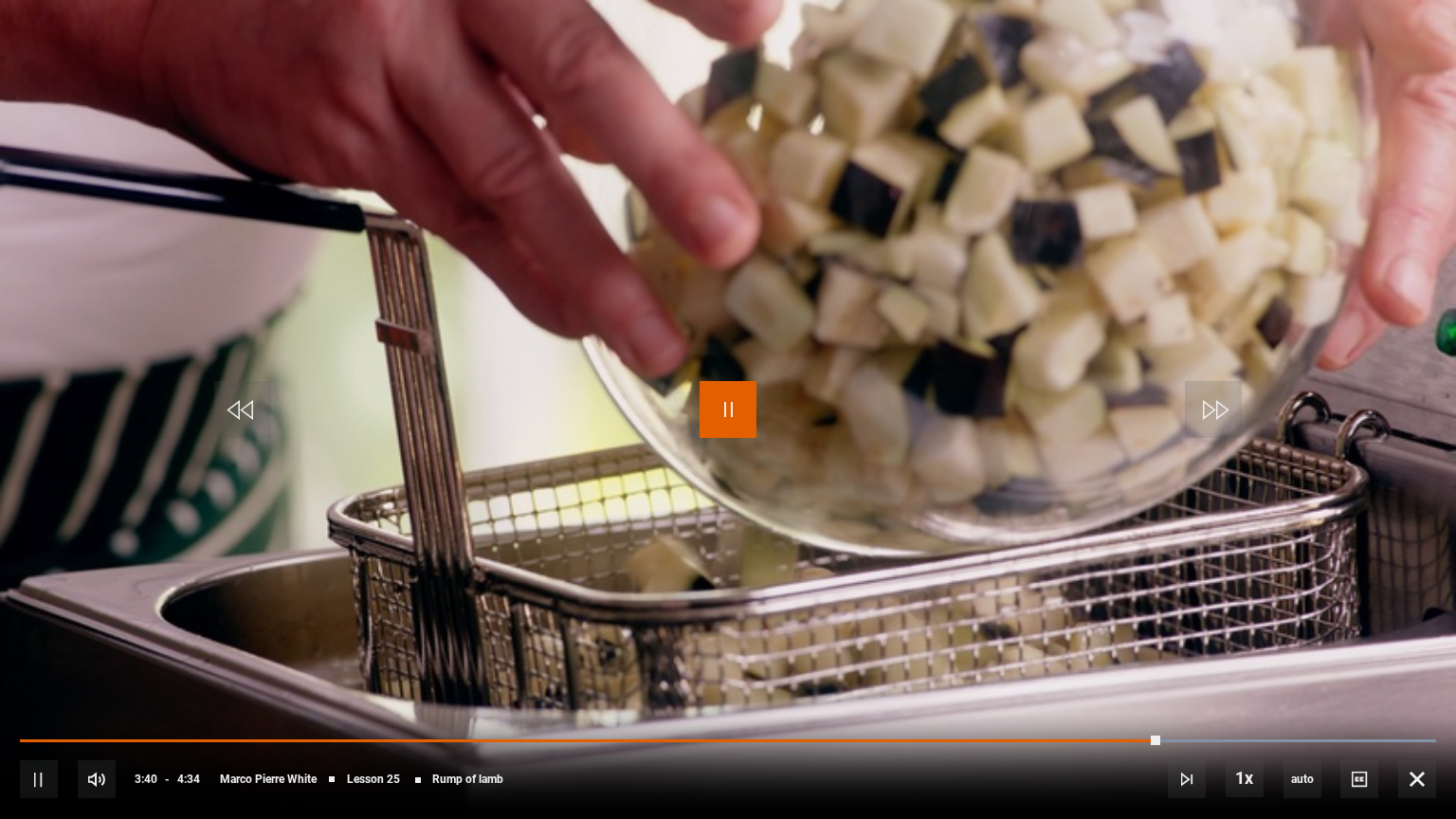 click at bounding box center (728, 410) 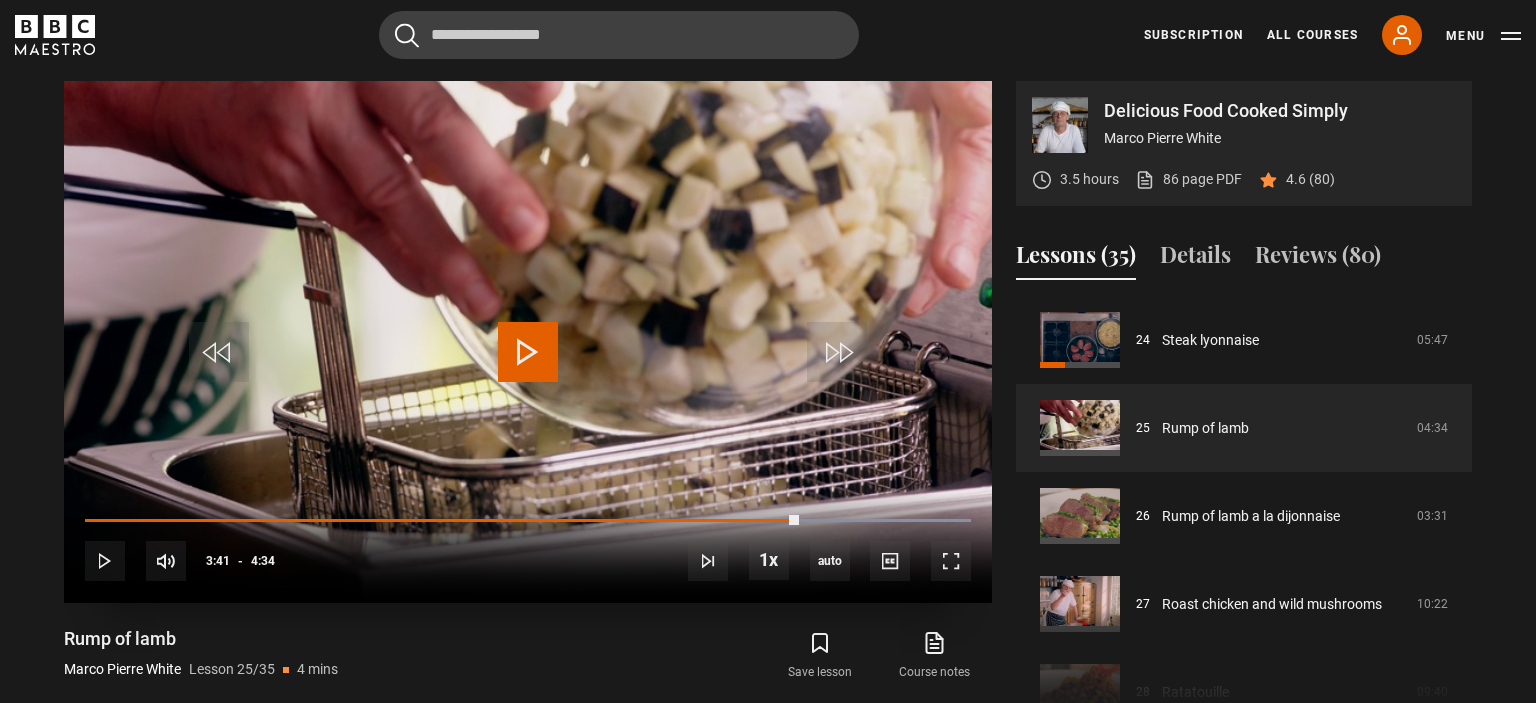 click at bounding box center (528, 352) 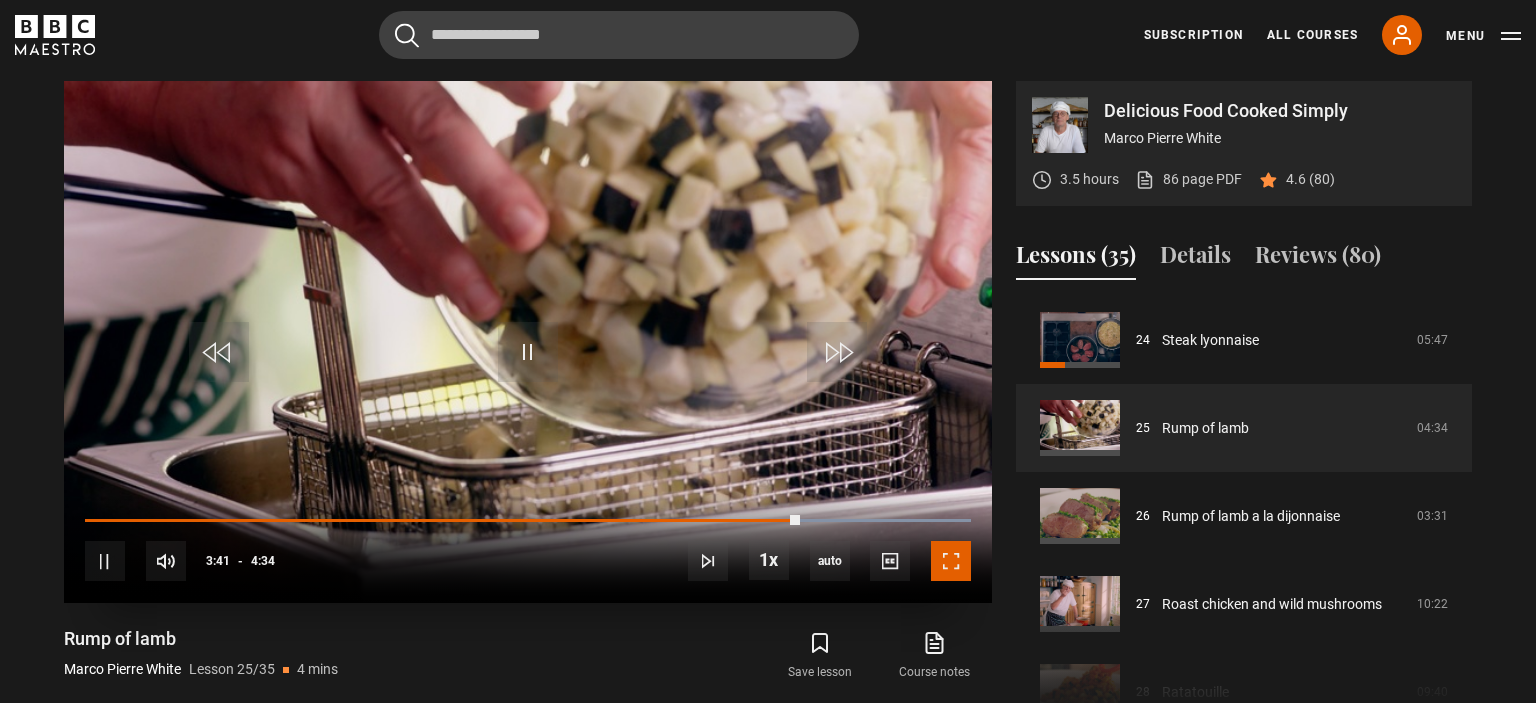 click at bounding box center (951, 561) 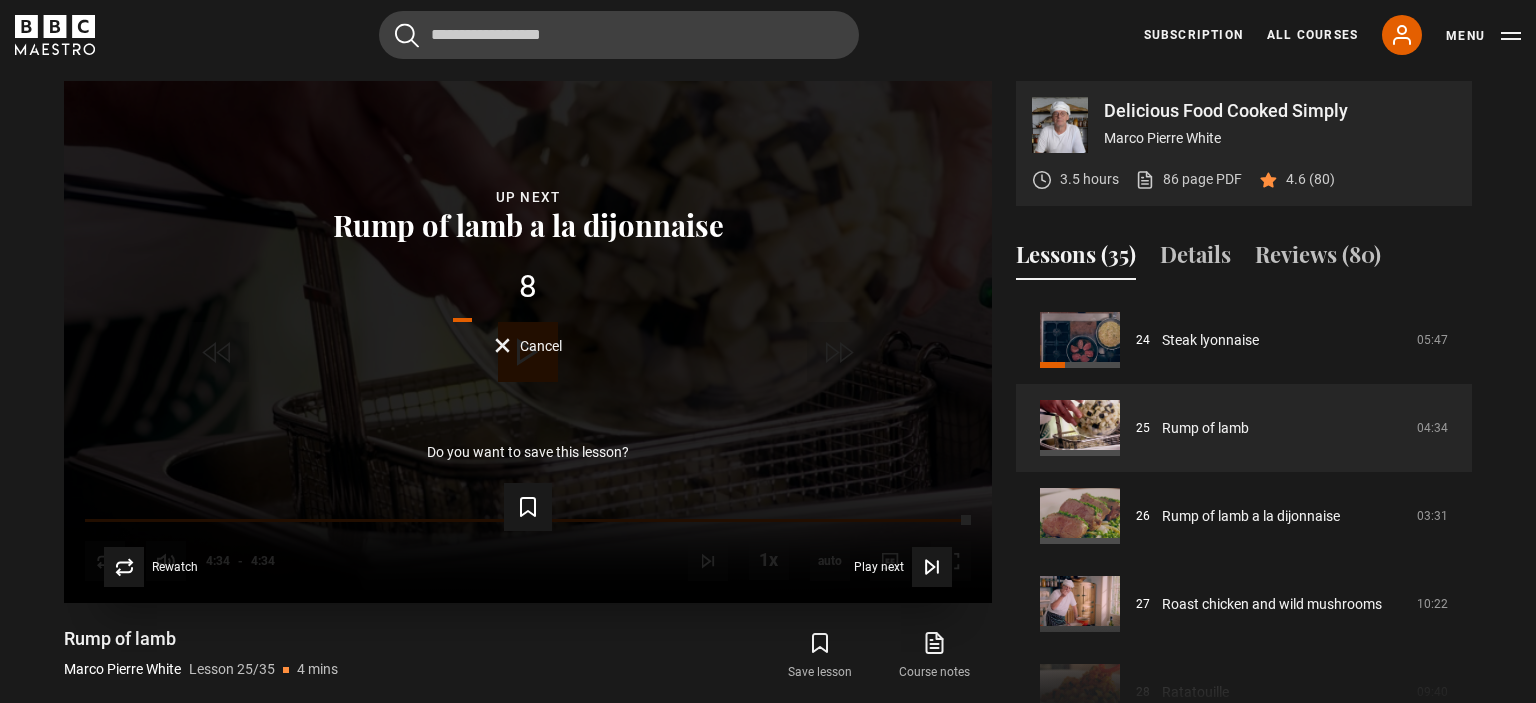 click on "Cancel" at bounding box center [541, 346] 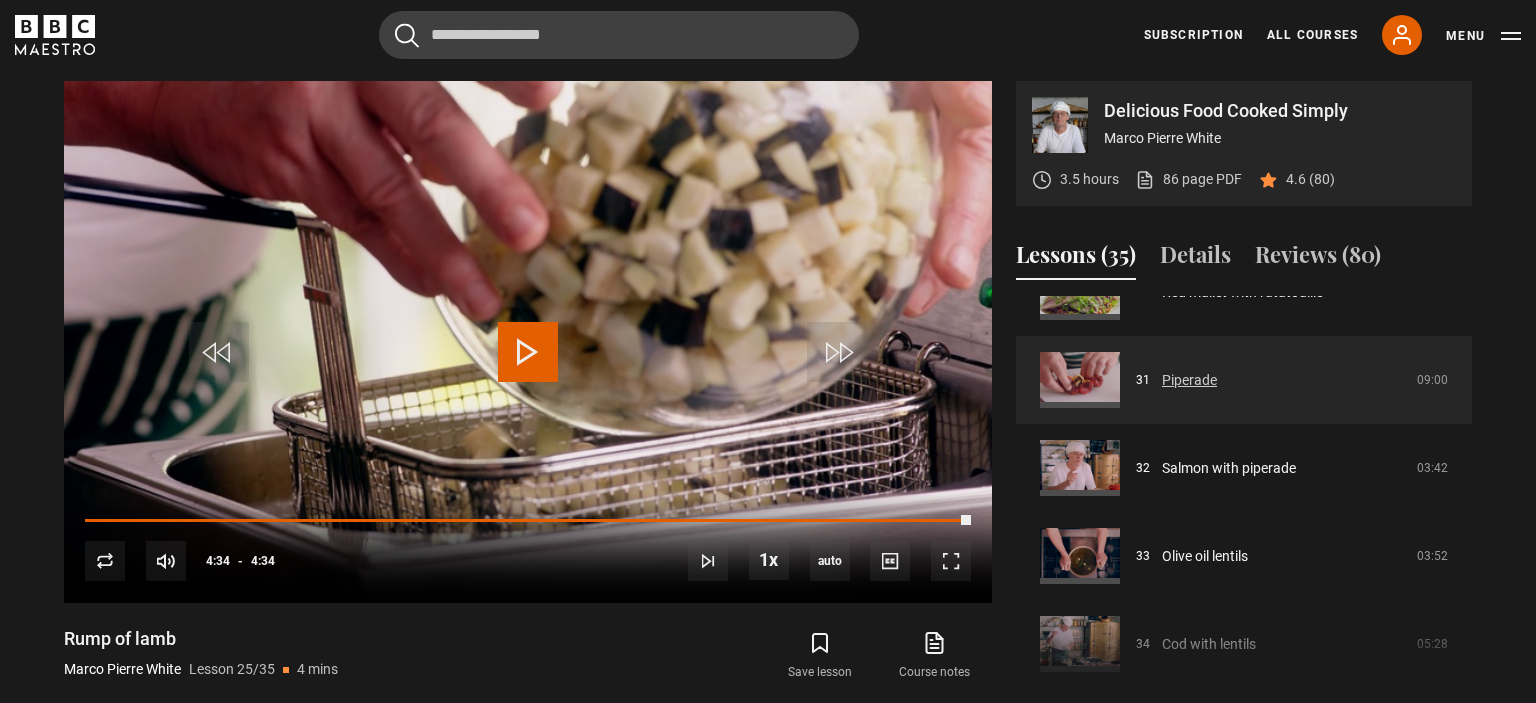 scroll, scrollTop: 2736, scrollLeft: 0, axis: vertical 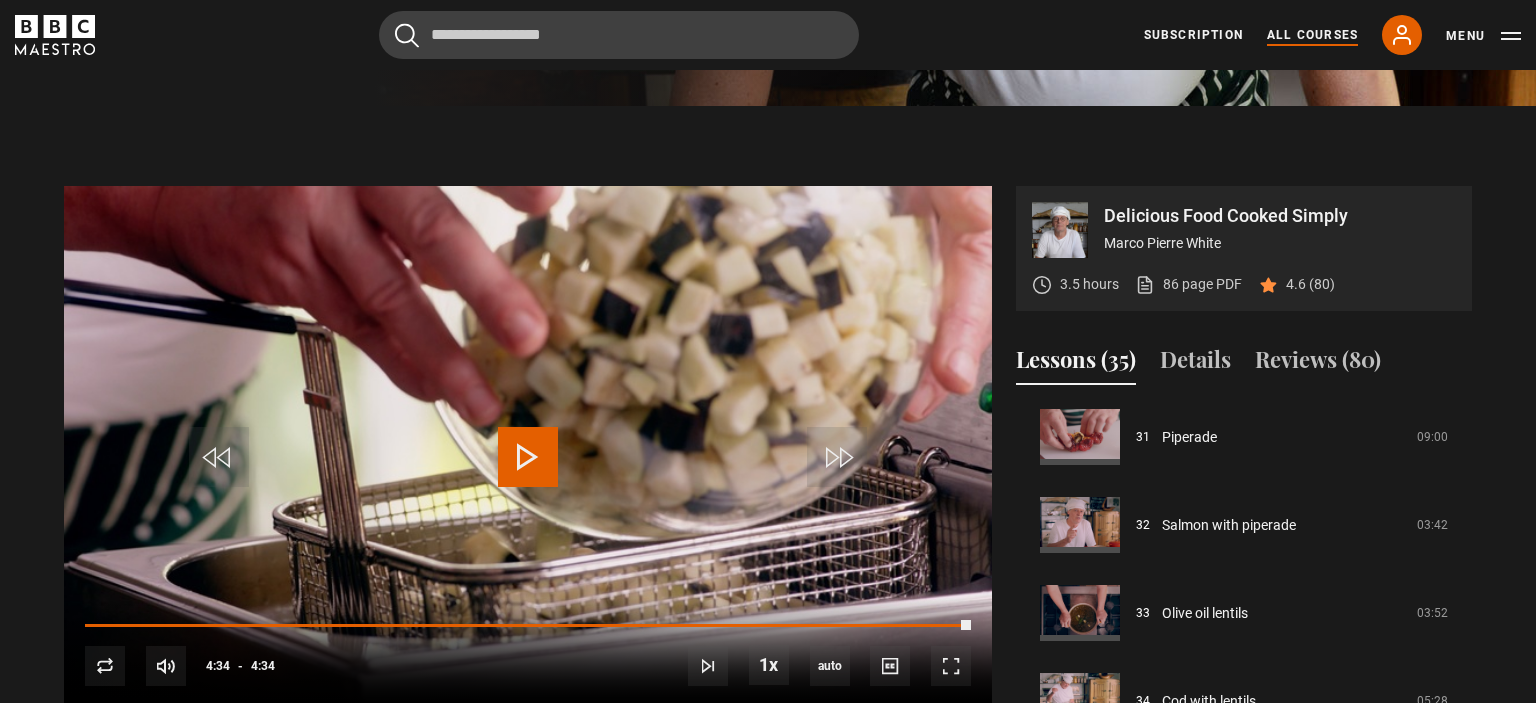 click on "All Courses" at bounding box center [1312, 35] 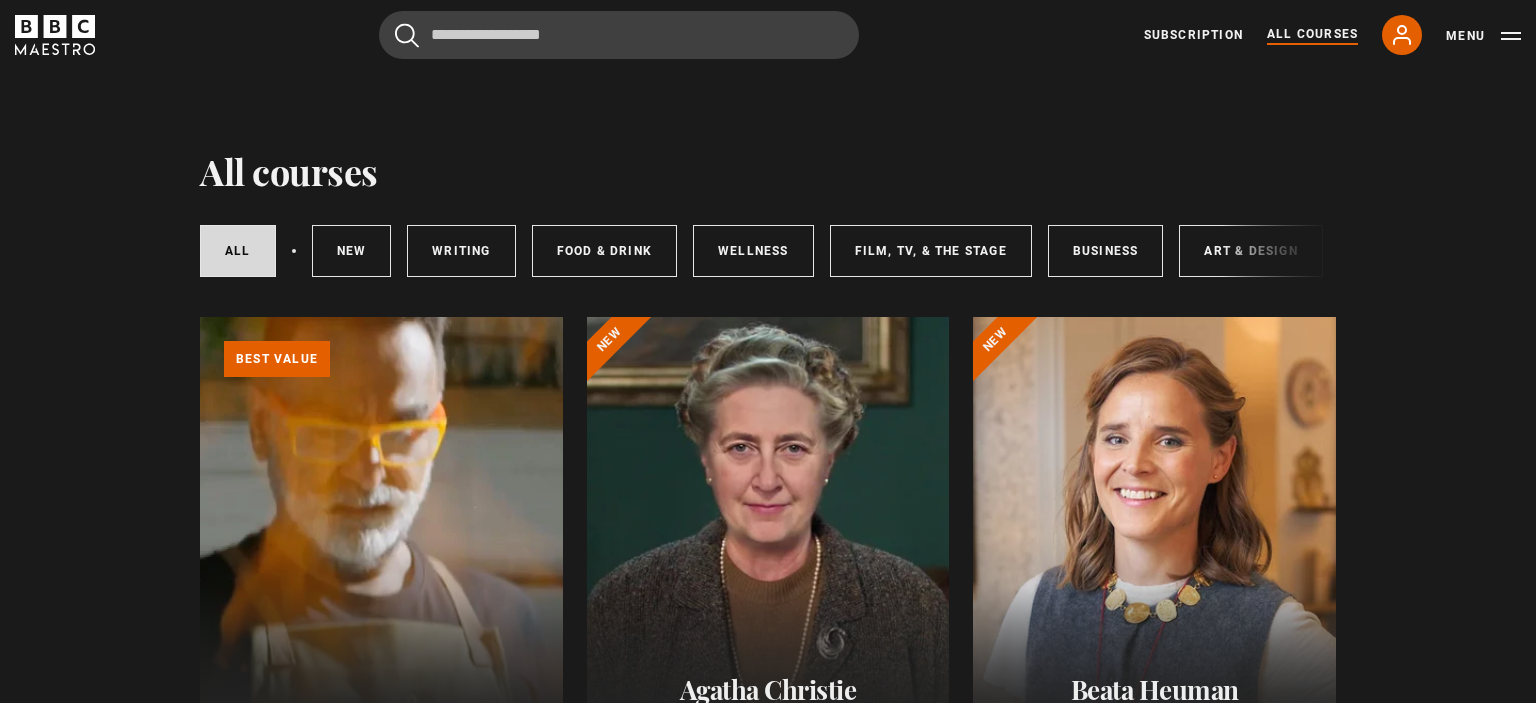 scroll, scrollTop: 0, scrollLeft: 0, axis: both 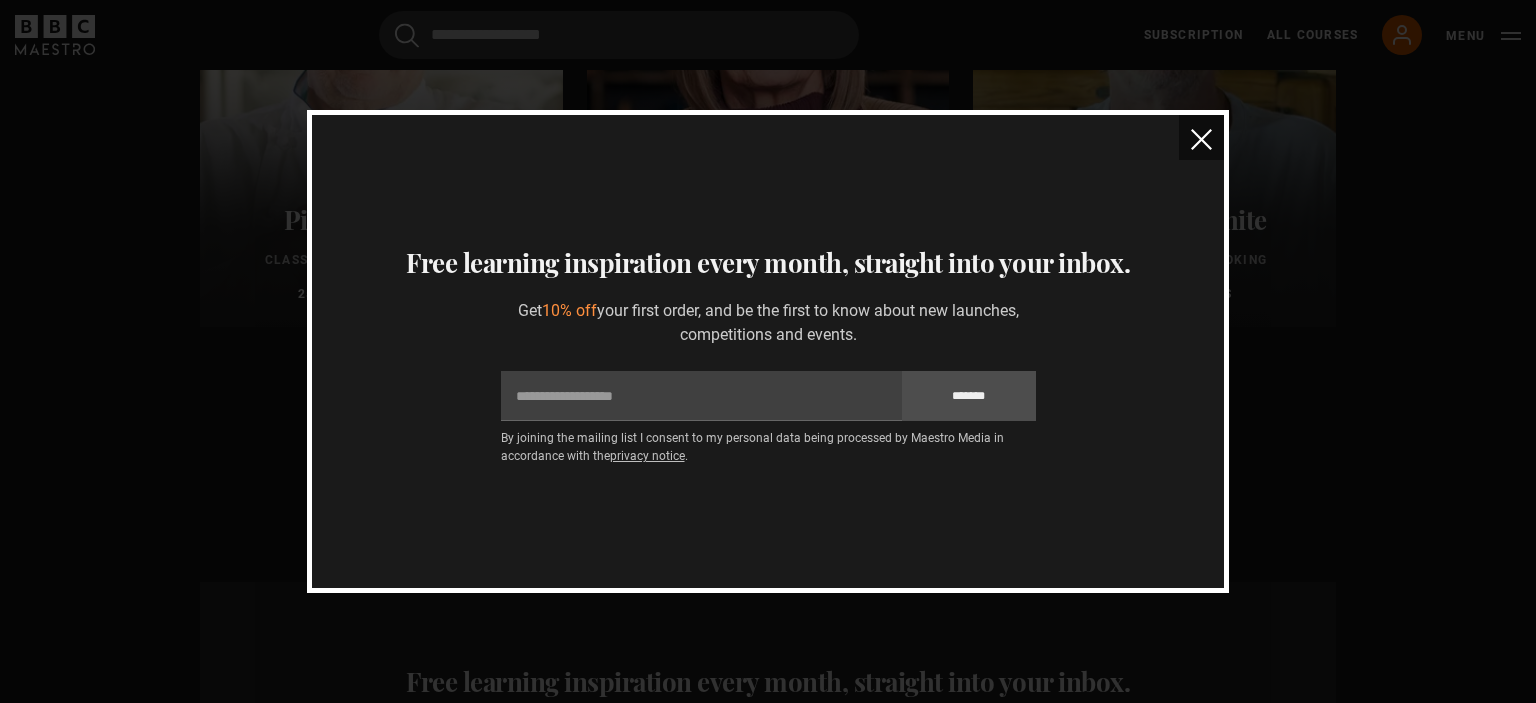 click at bounding box center (1201, 137) 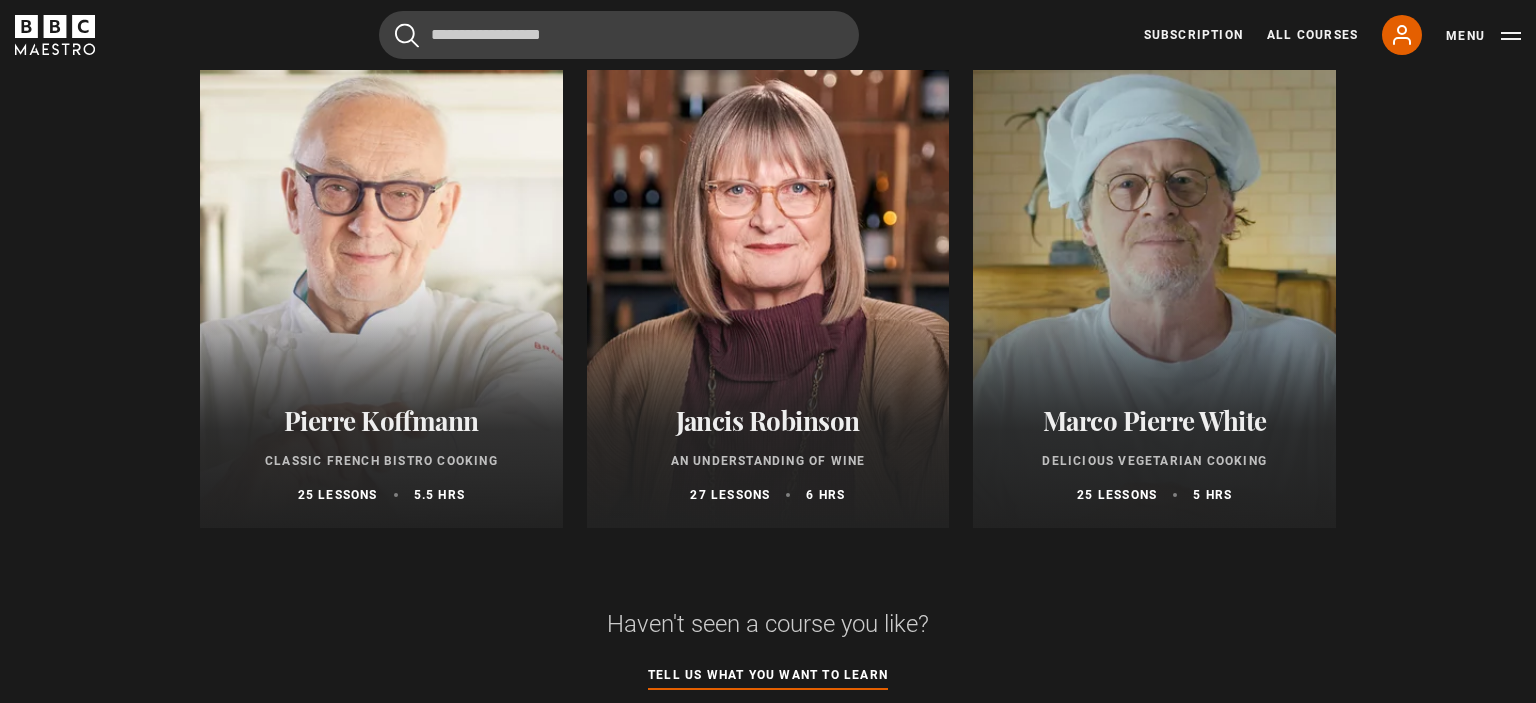 scroll, scrollTop: 1056, scrollLeft: 0, axis: vertical 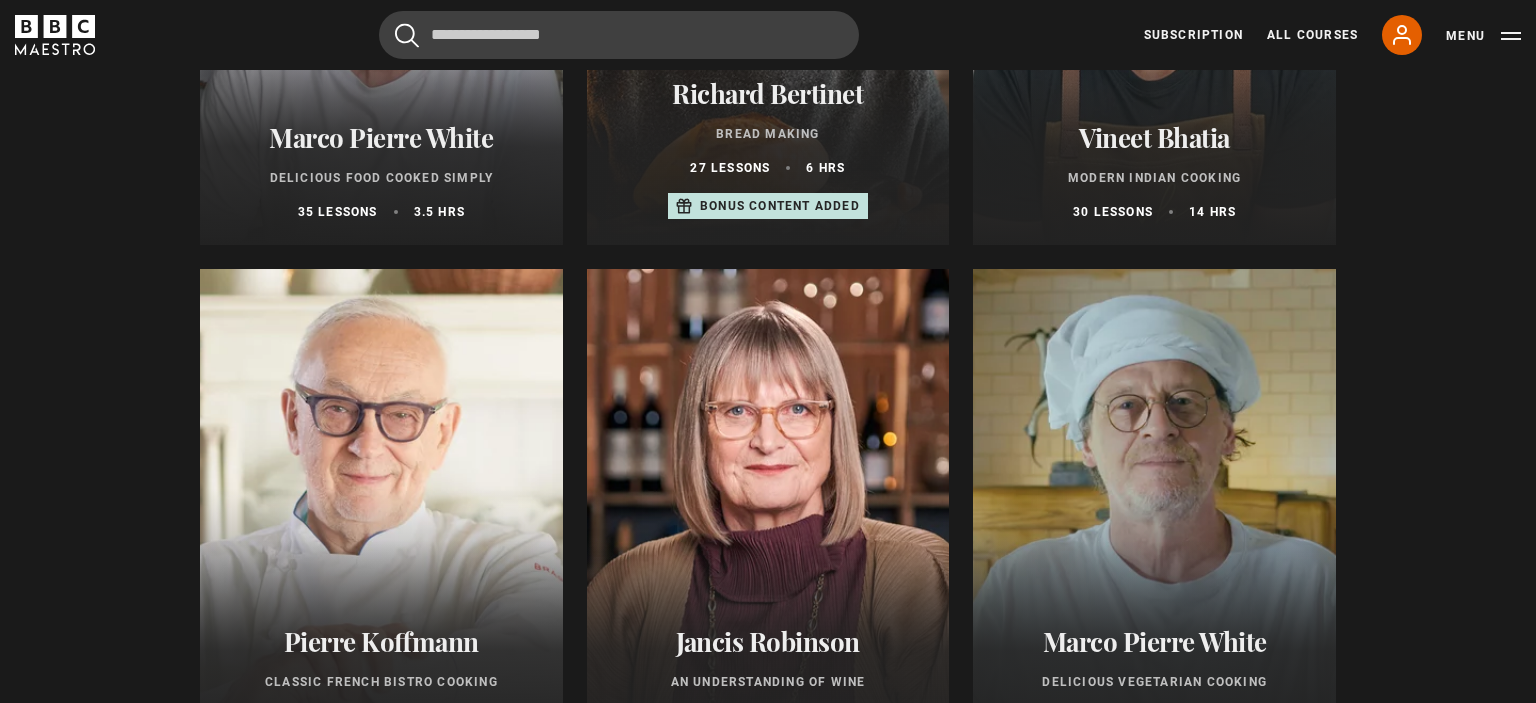 click at bounding box center (381, 509) 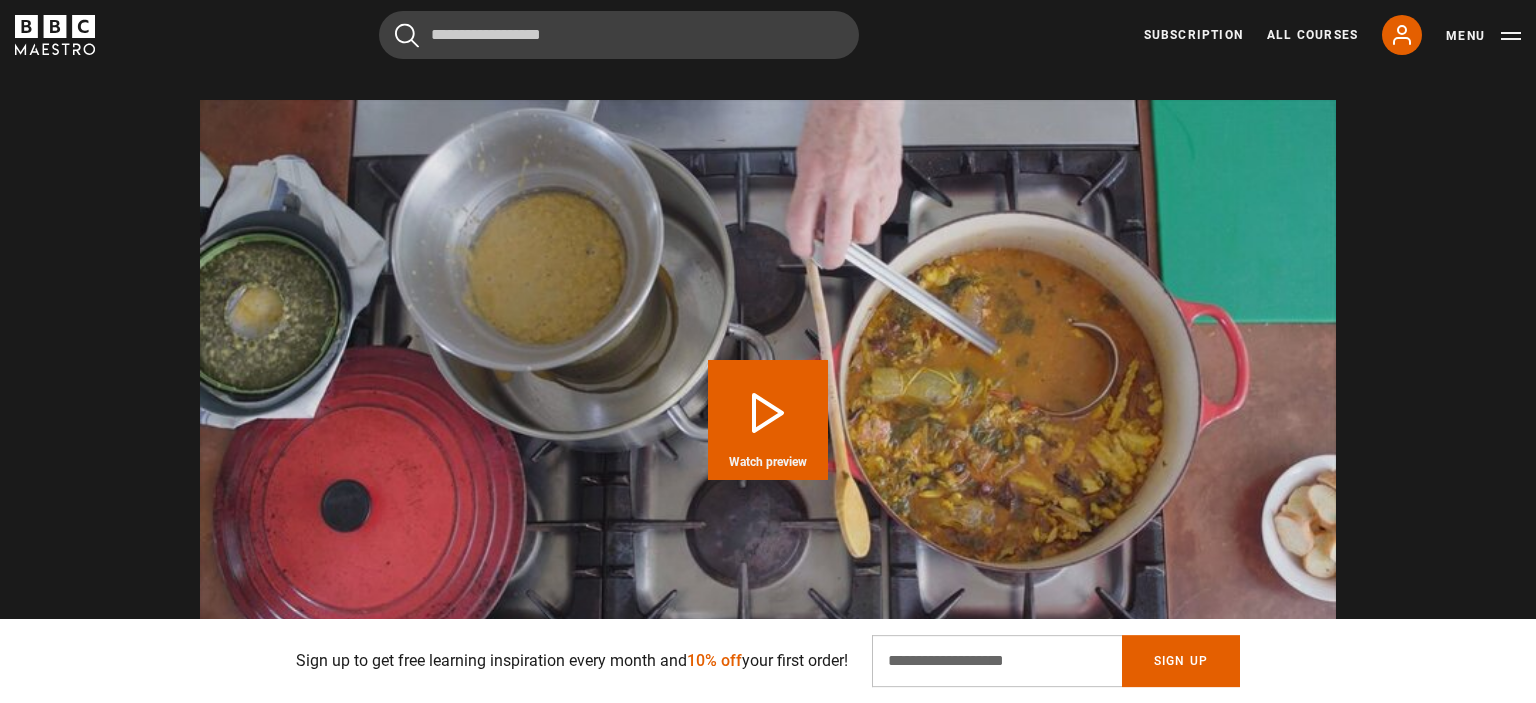 scroll, scrollTop: 2112, scrollLeft: 0, axis: vertical 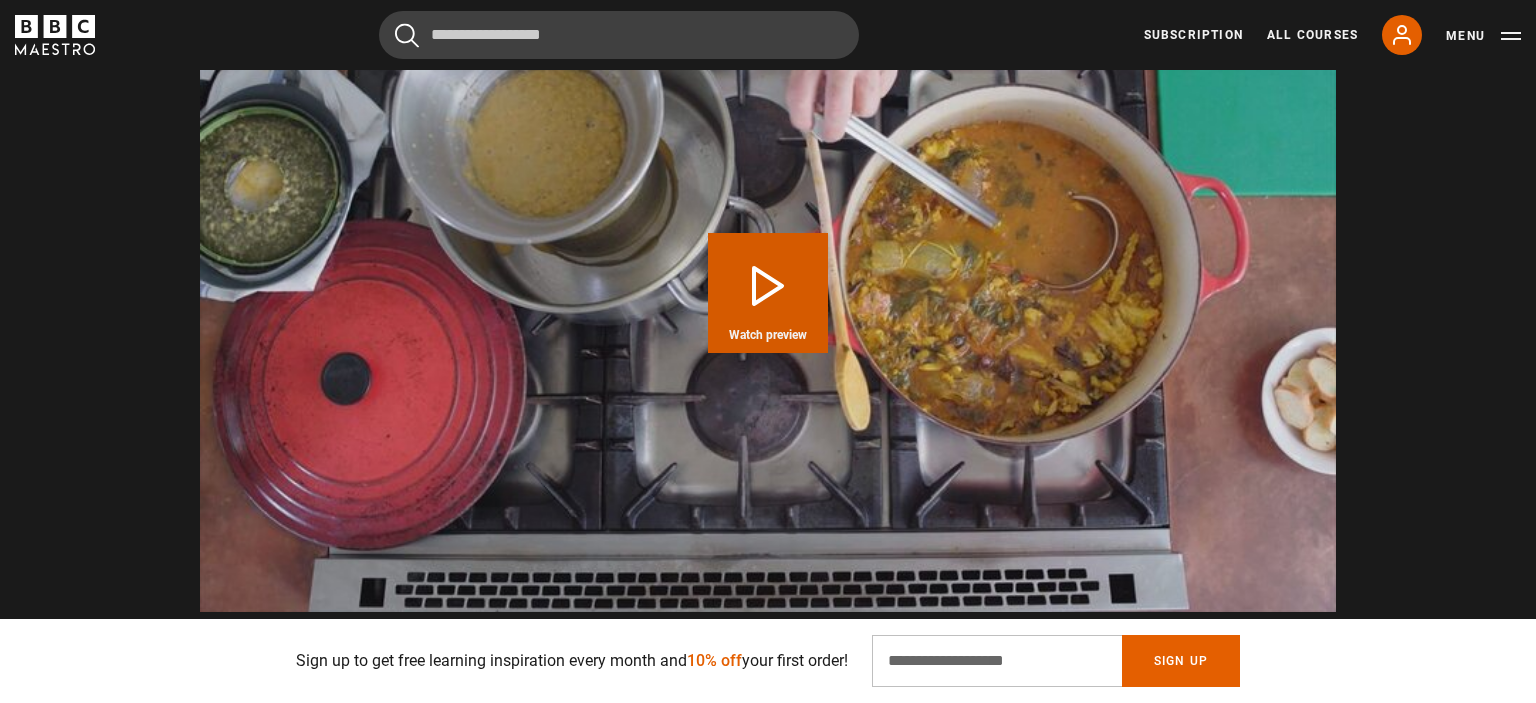 click on "Play Course overview for Classic French Bistro Cooking with Pierre Koffmann Watch preview" at bounding box center [768, 293] 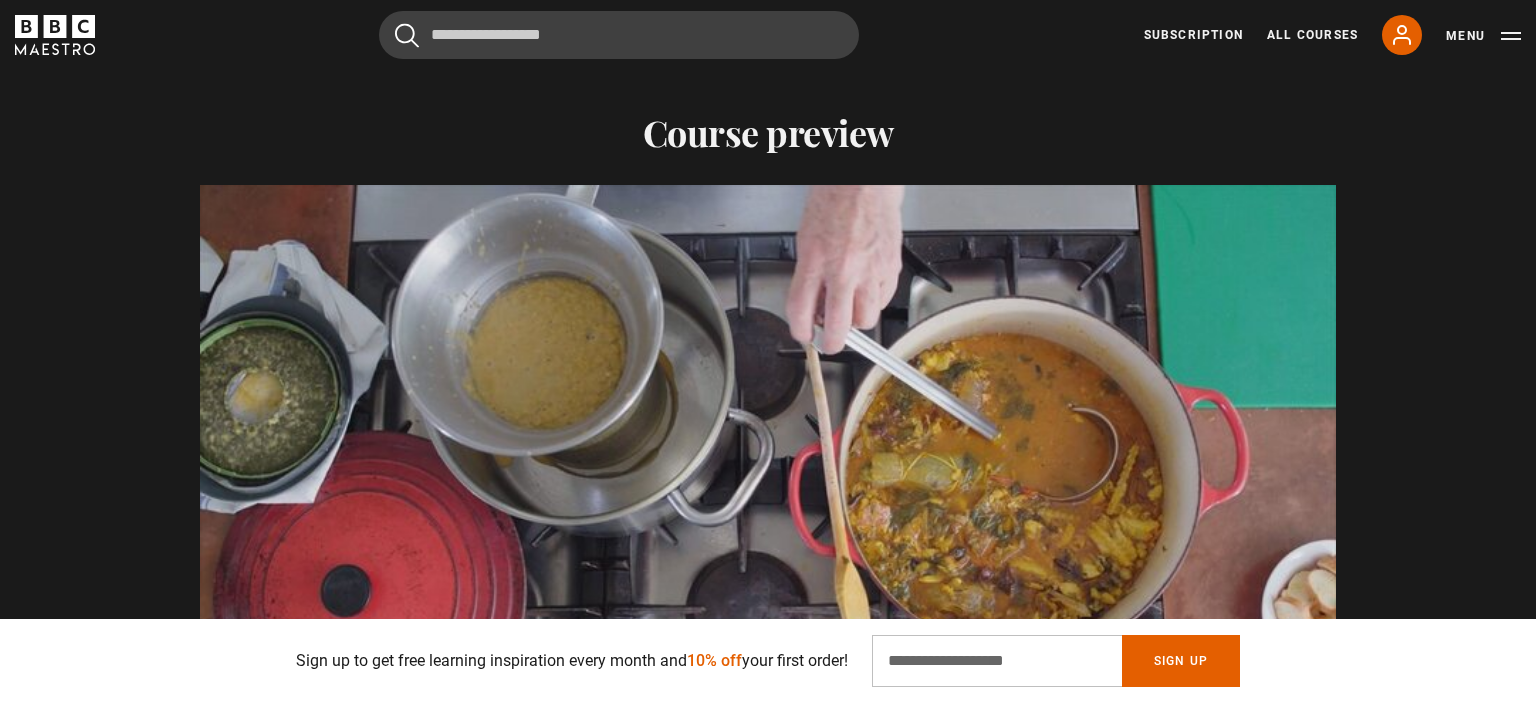 scroll, scrollTop: 2006, scrollLeft: 0, axis: vertical 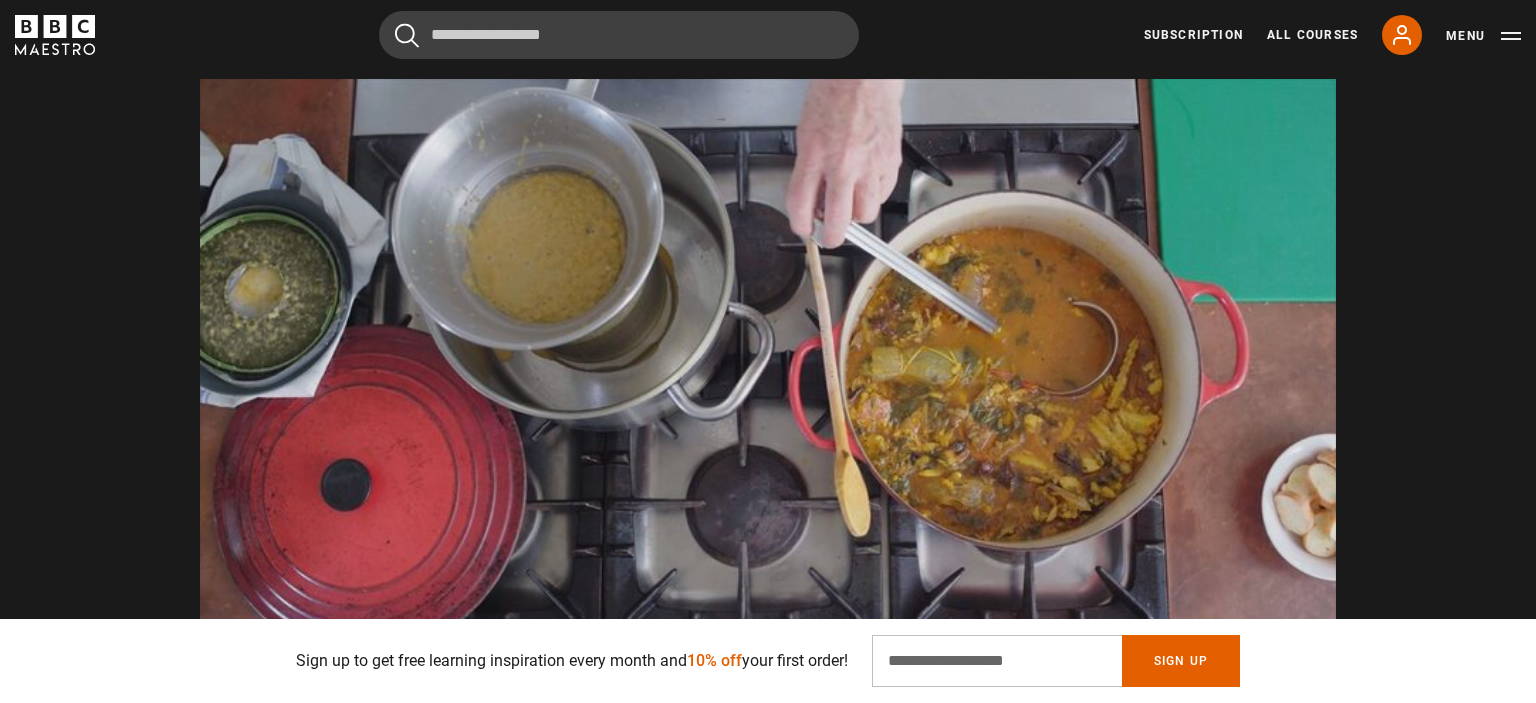 click on "Thanks for signing up. Check your inbox - your discount code is on the way!
Oops! Something went wrong. Please try again later.
Sign up to get free learning inspiration every month and  10% off  your first order!
Email Address
Sign Up" at bounding box center [768, 661] 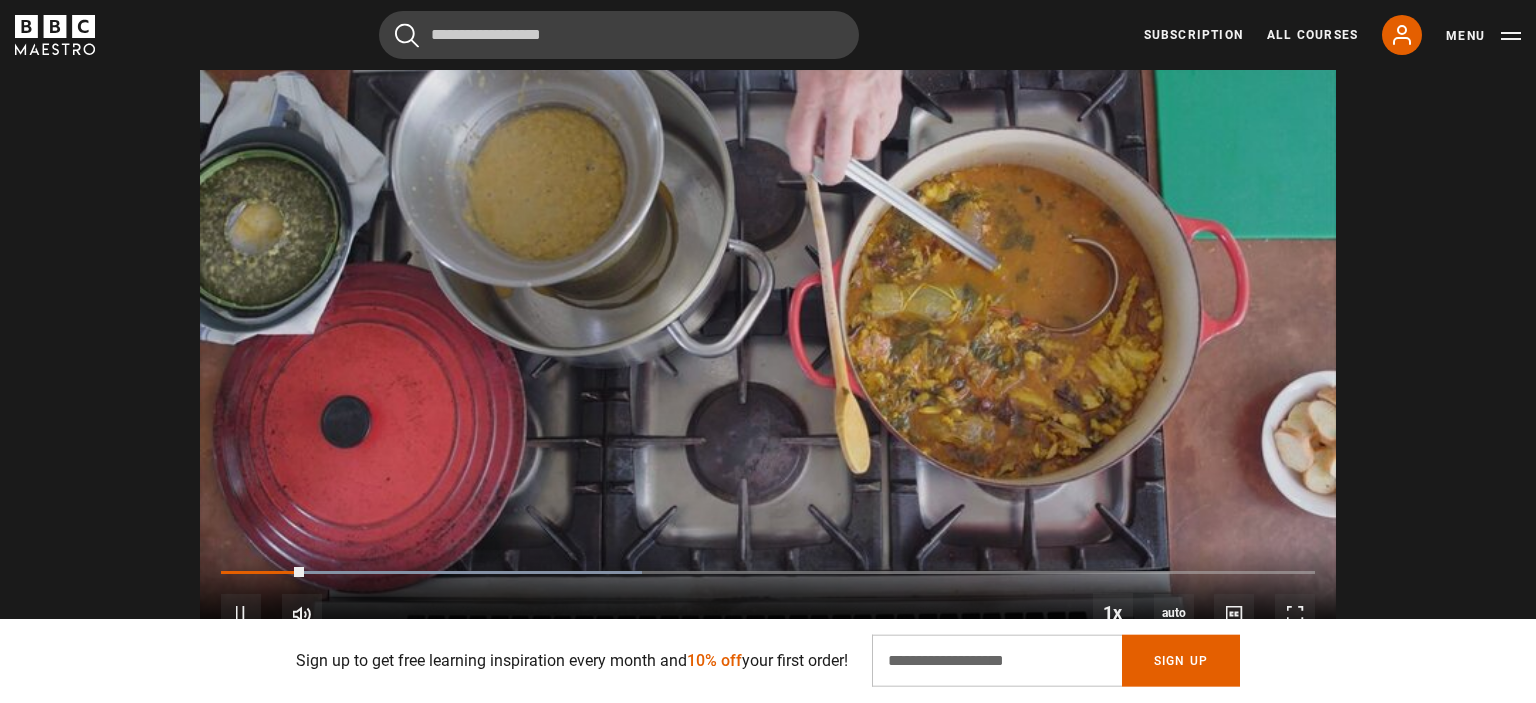 scroll, scrollTop: 2112, scrollLeft: 0, axis: vertical 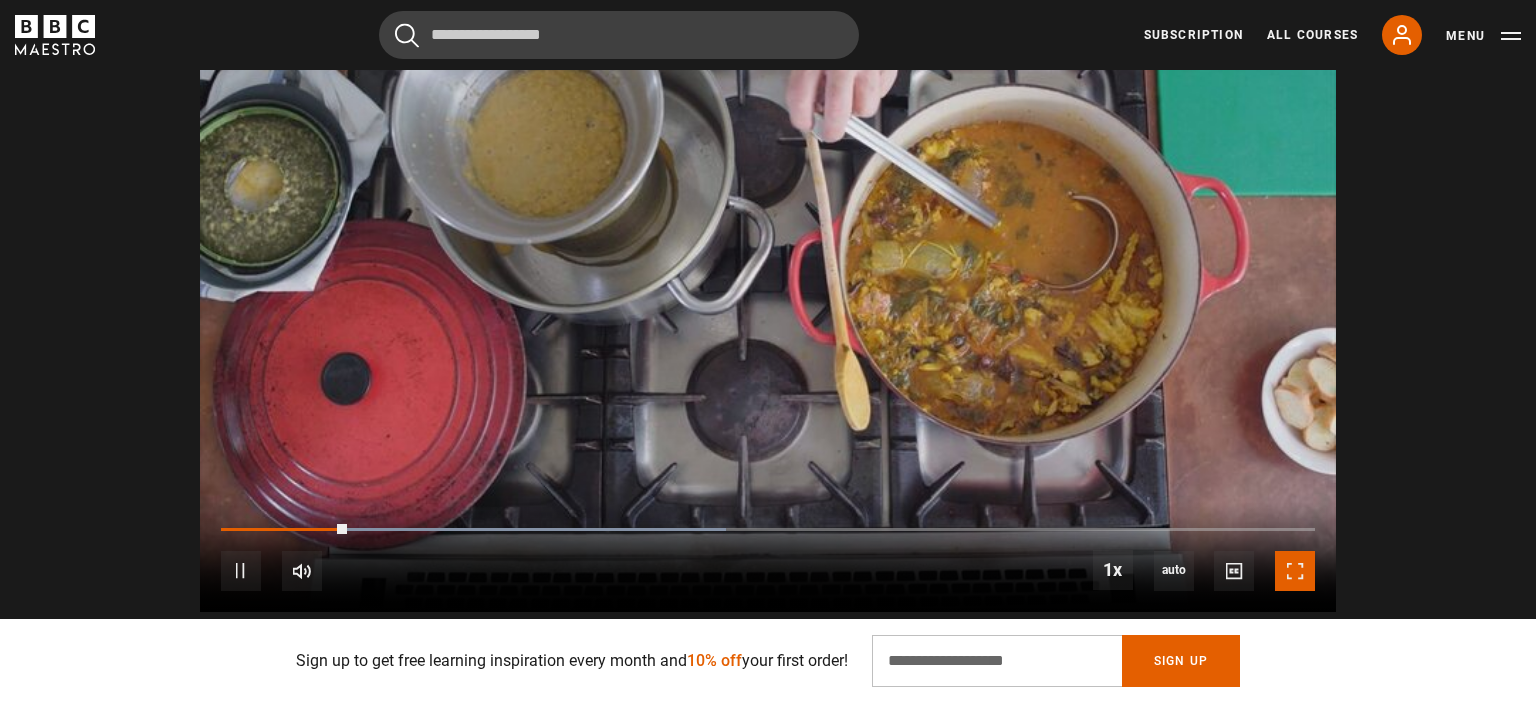 click at bounding box center [1295, 571] 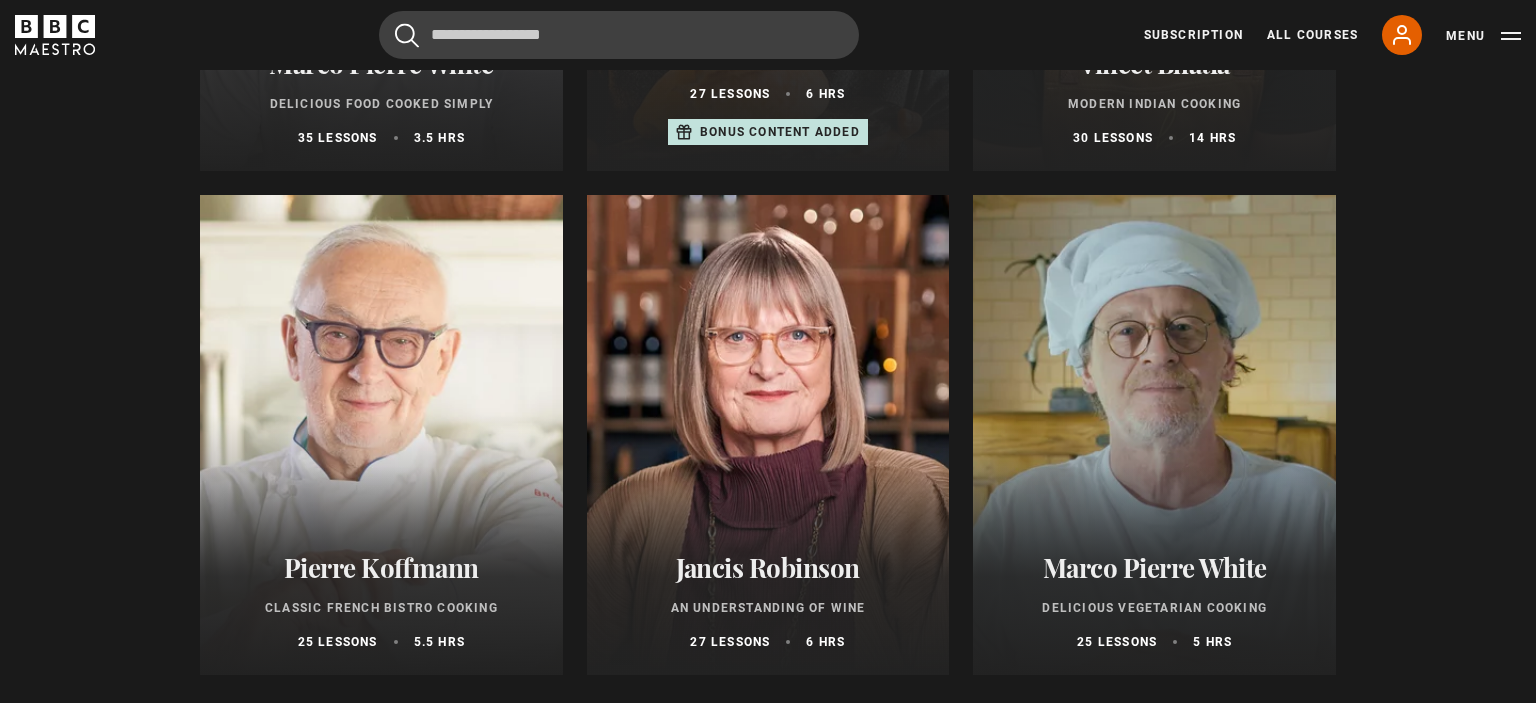 scroll, scrollTop: 1161, scrollLeft: 0, axis: vertical 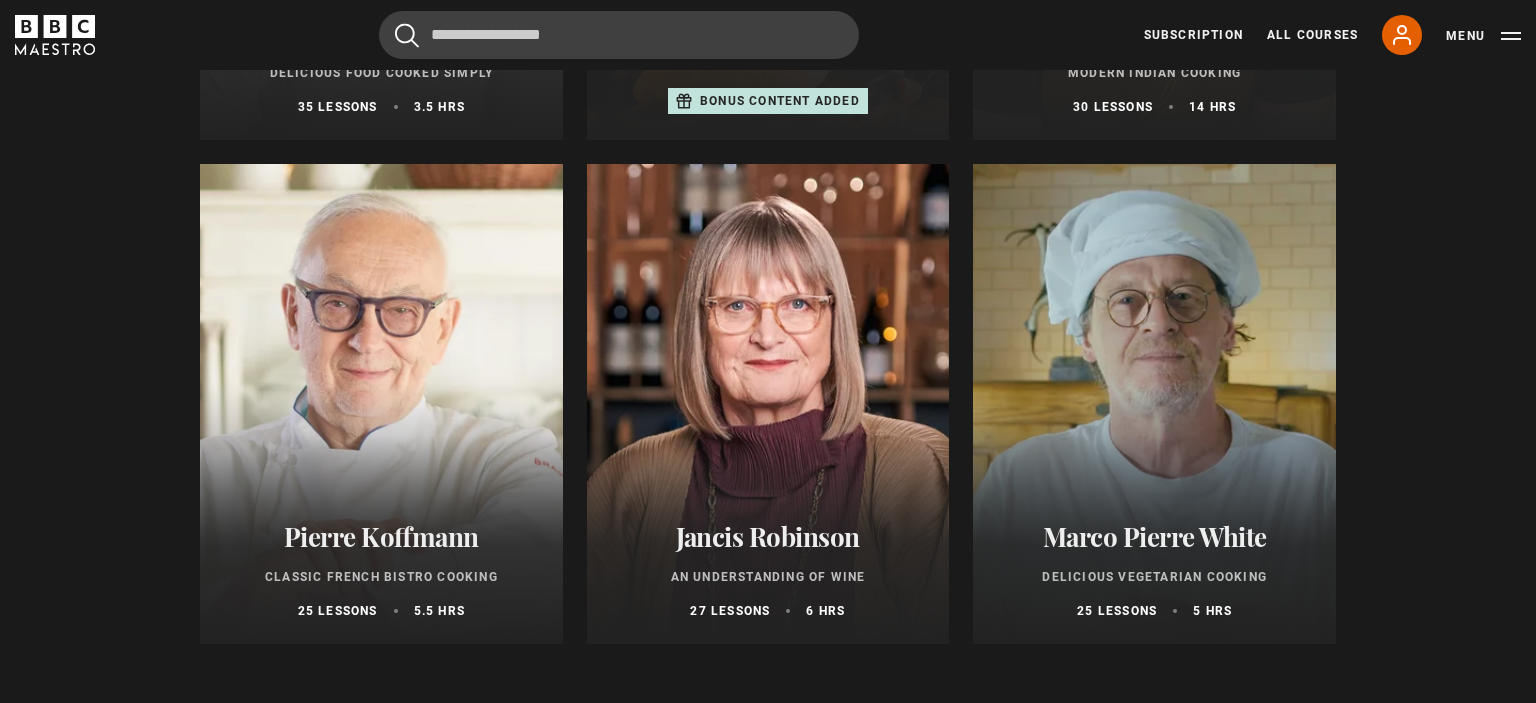 click on "Jancis Robinson" at bounding box center [768, 536] 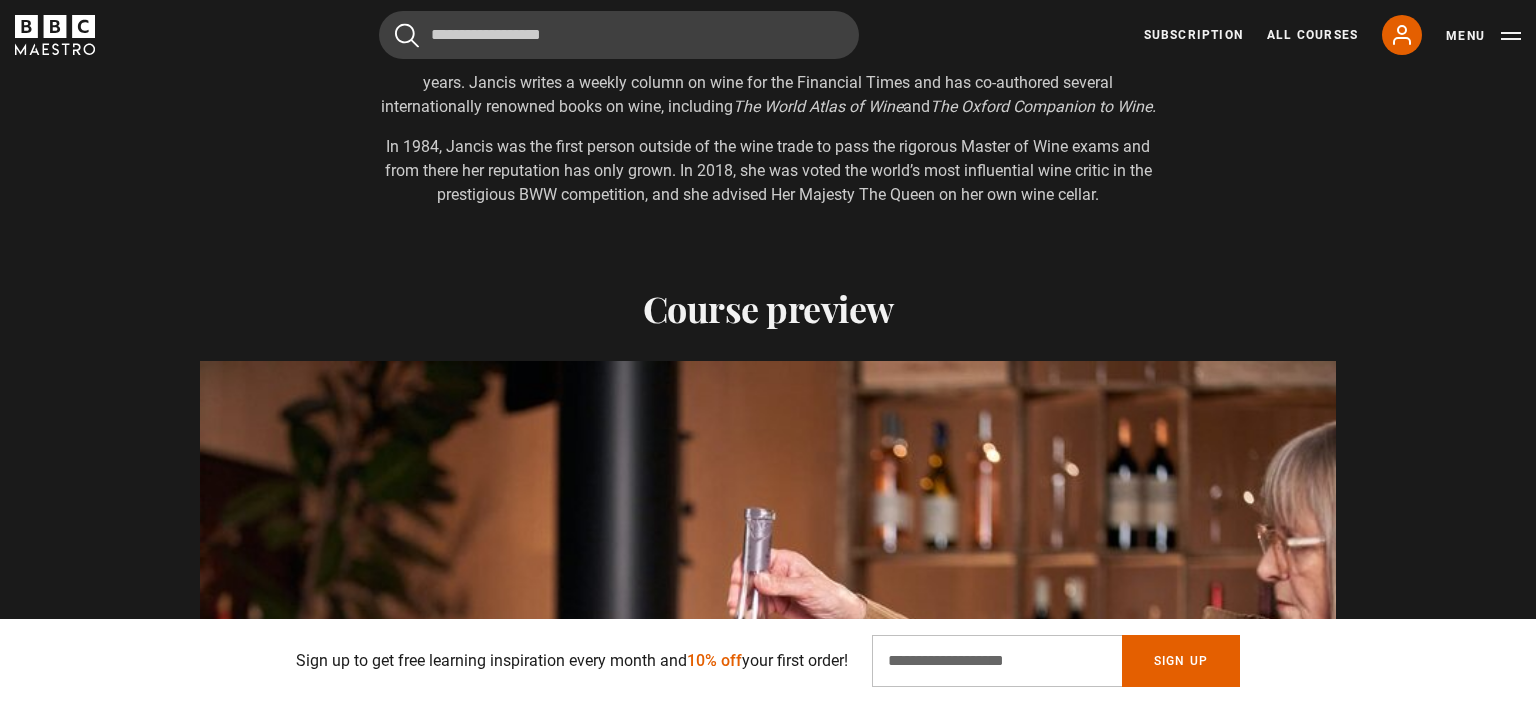 scroll, scrollTop: 2112, scrollLeft: 0, axis: vertical 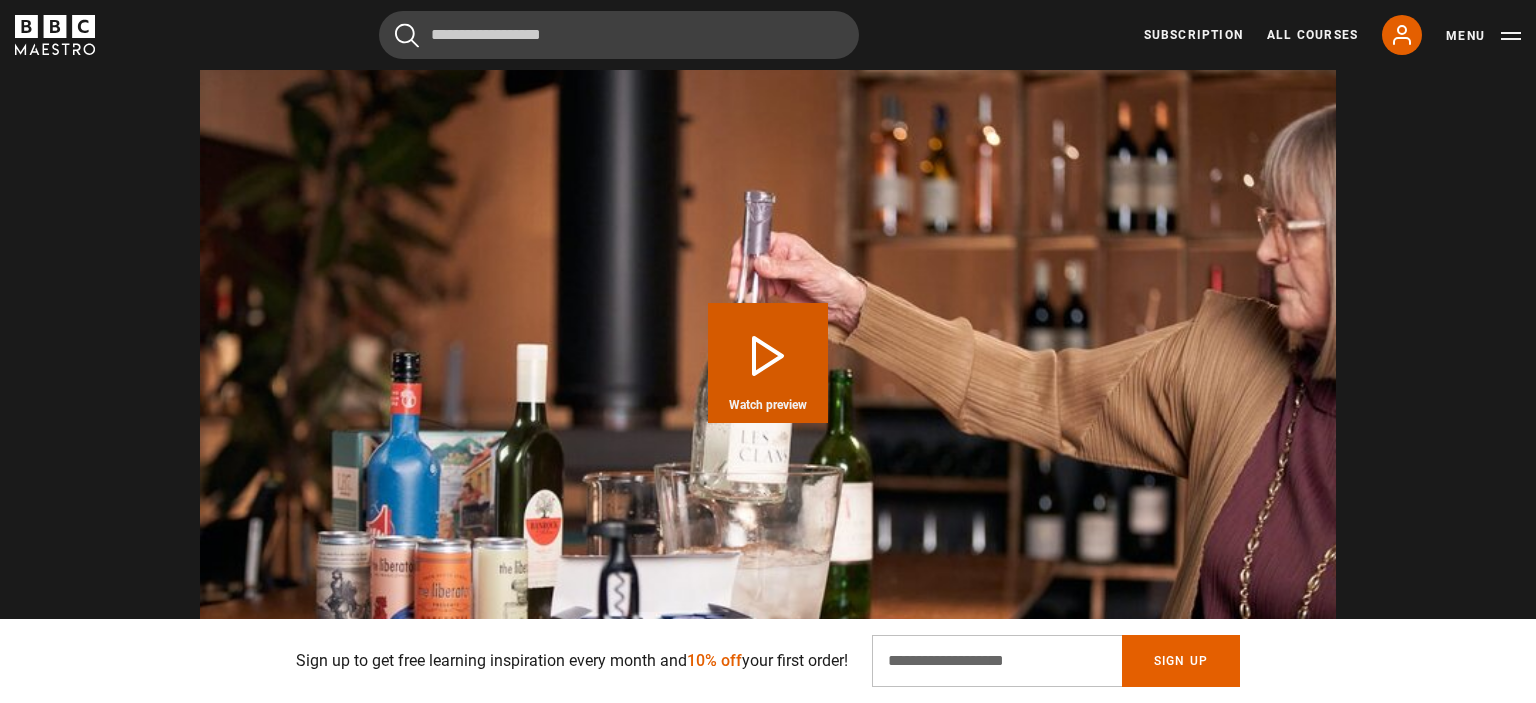 click on "Play Course overview for An Understanding of Wine with Jancis Robinson Watch preview" at bounding box center (768, 363) 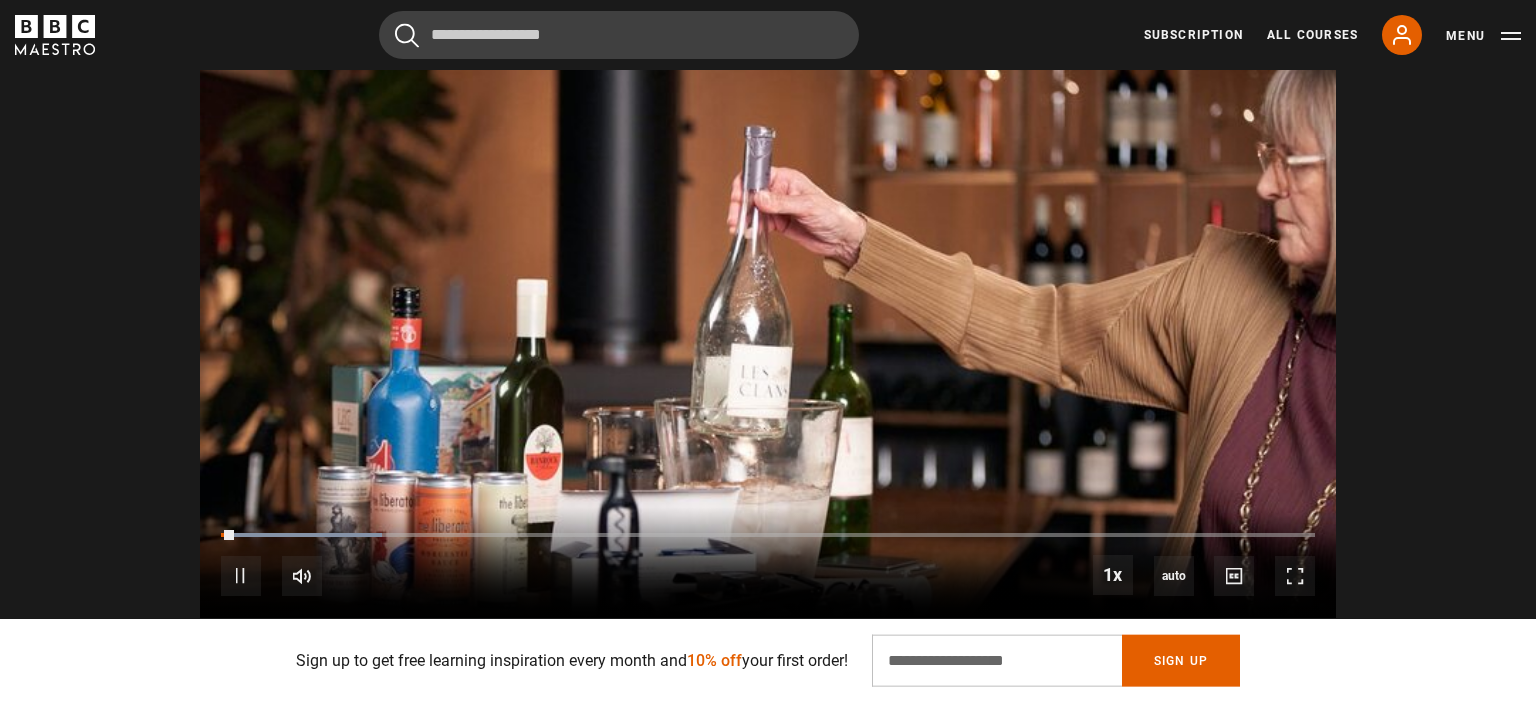 scroll, scrollTop: 2217, scrollLeft: 0, axis: vertical 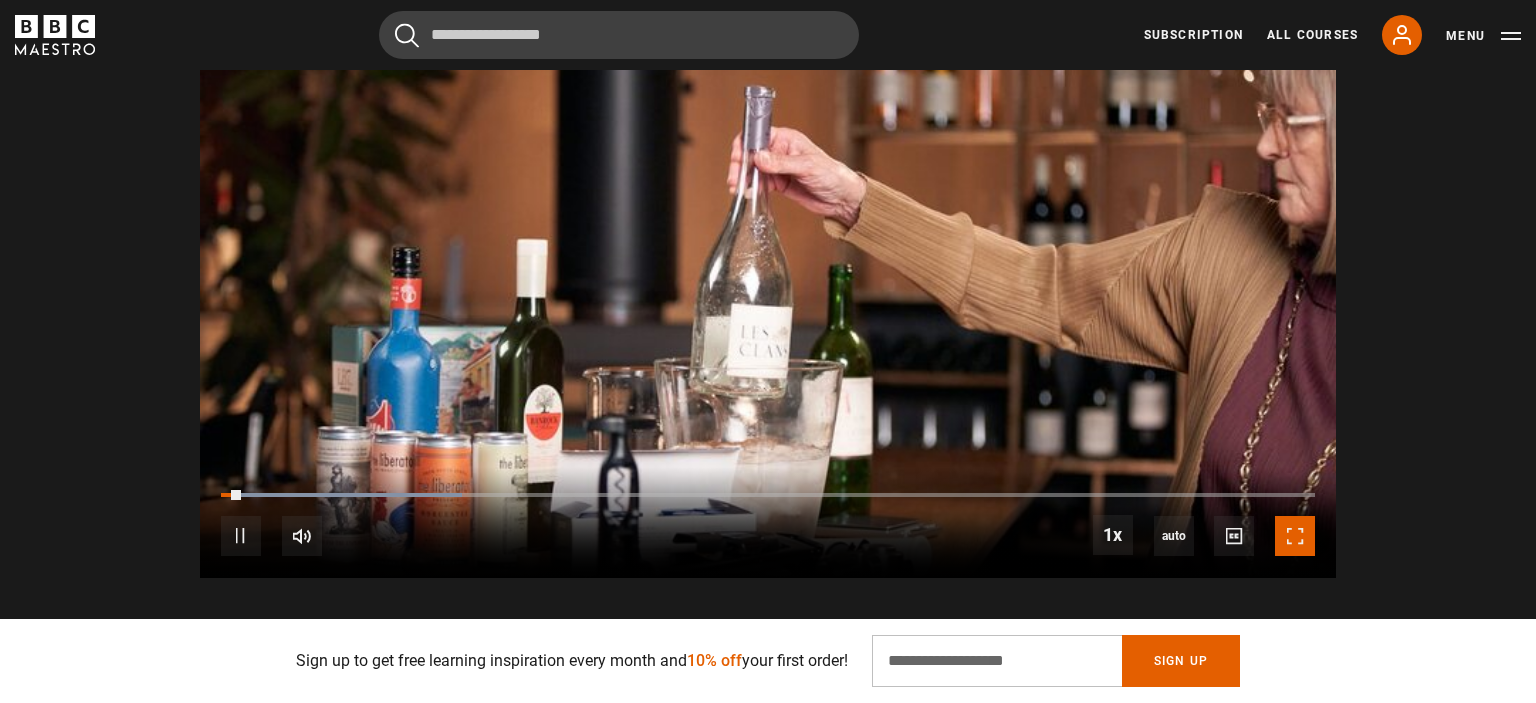 click at bounding box center (1295, 536) 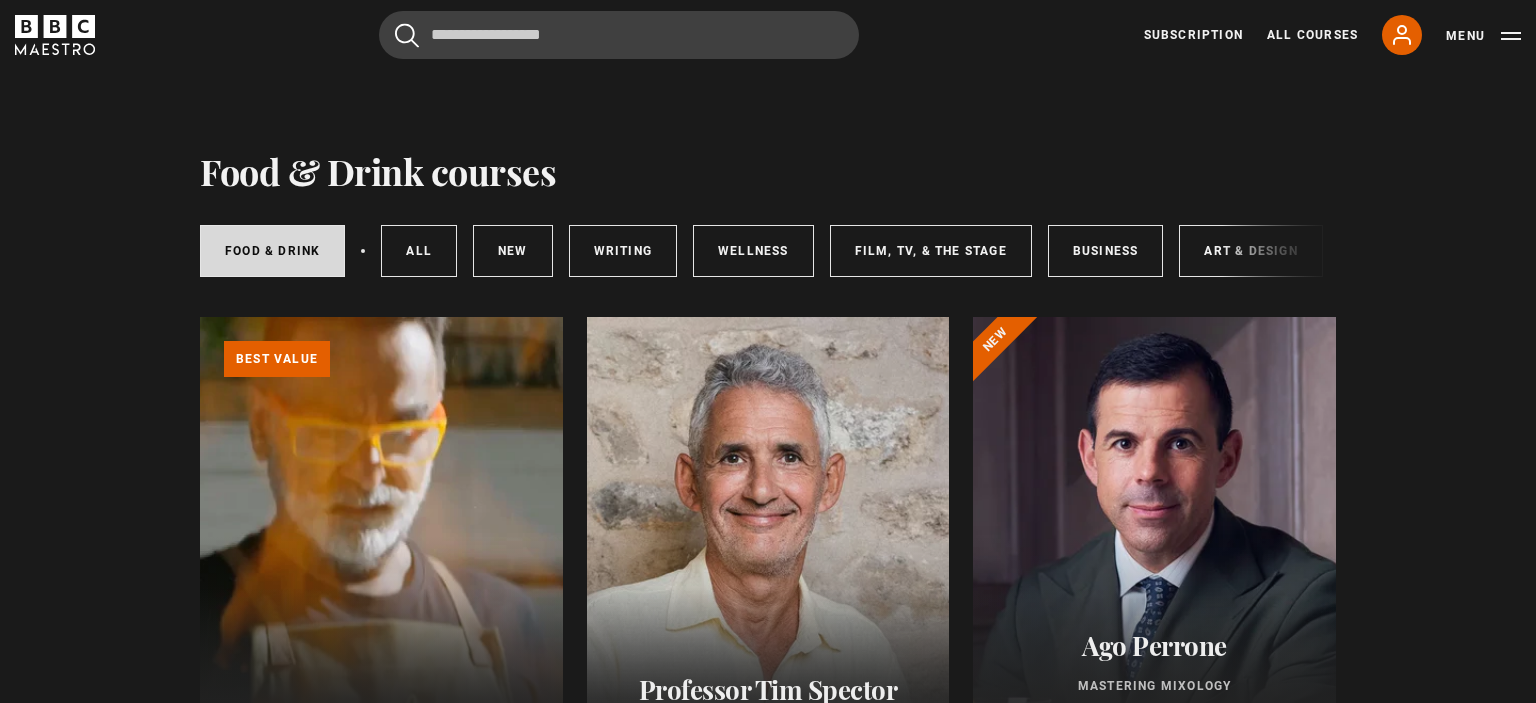 scroll, scrollTop: 0, scrollLeft: 0, axis: both 